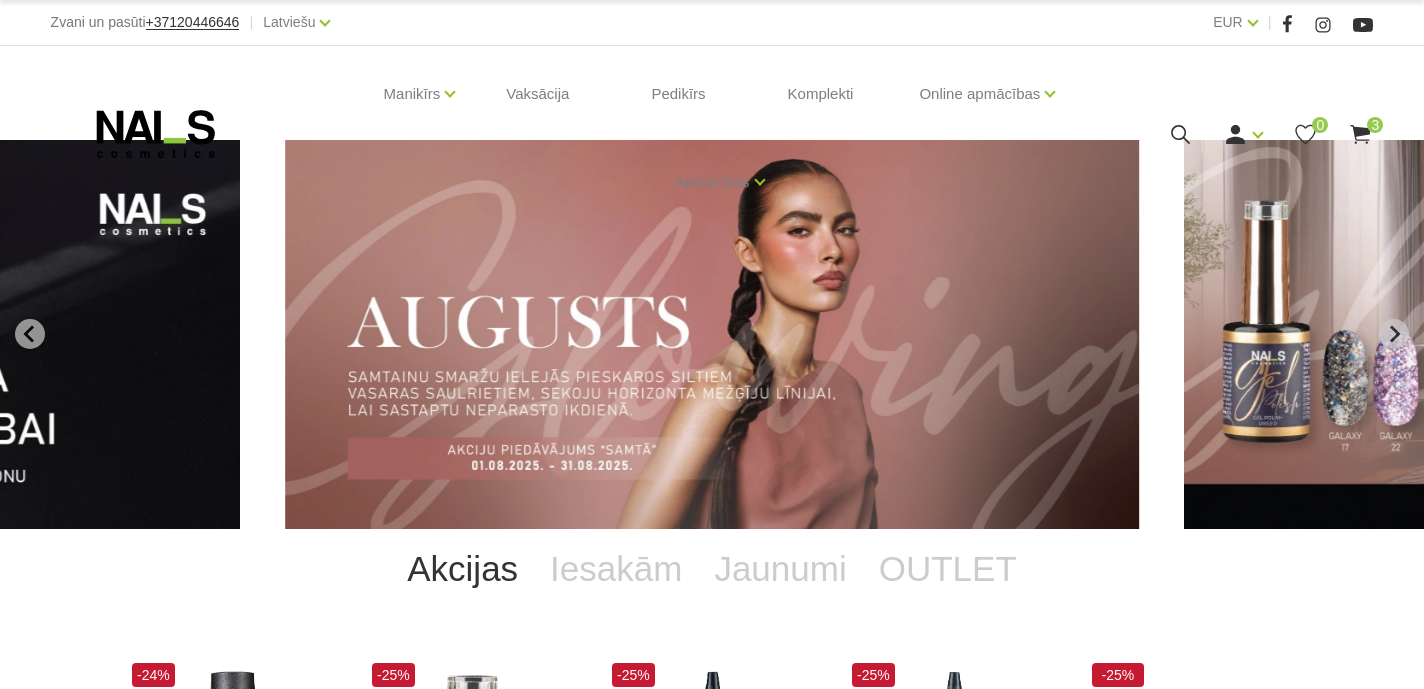 scroll, scrollTop: 0, scrollLeft: 0, axis: both 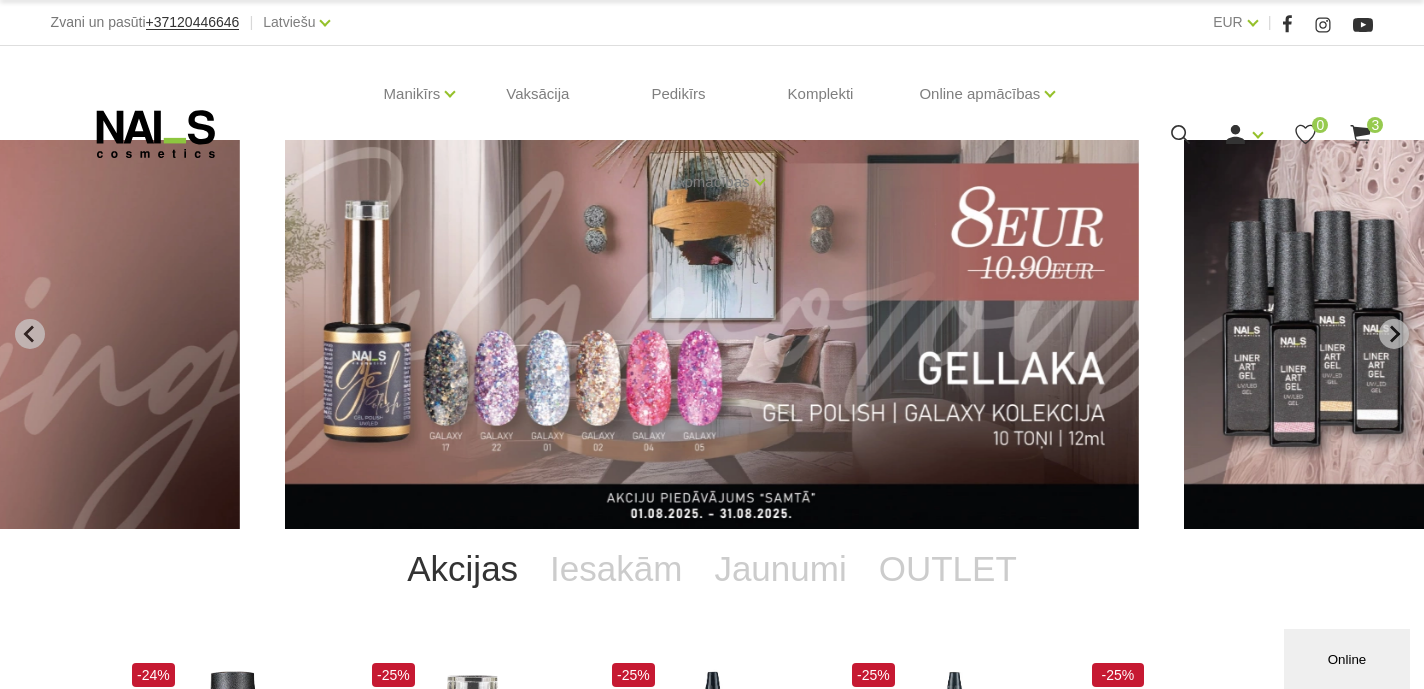 click at bounding box center [1611, 334] 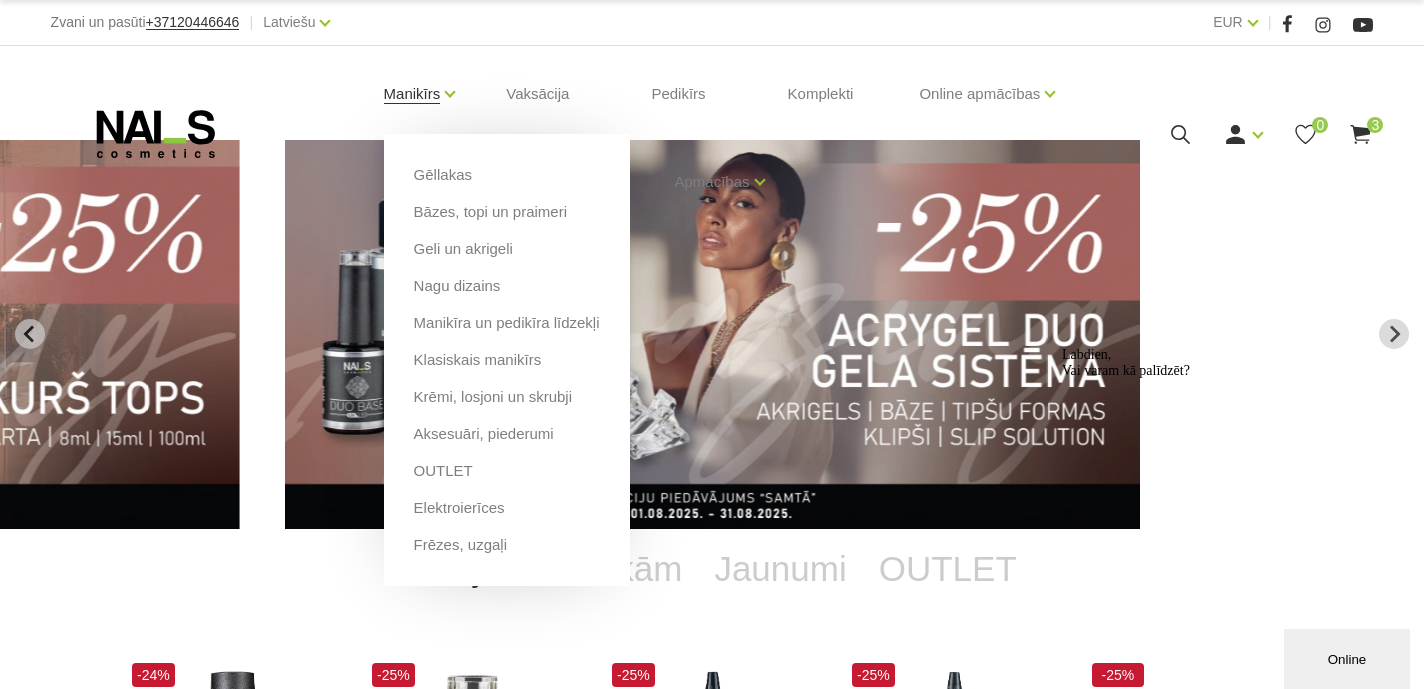 scroll, scrollTop: 0, scrollLeft: 0, axis: both 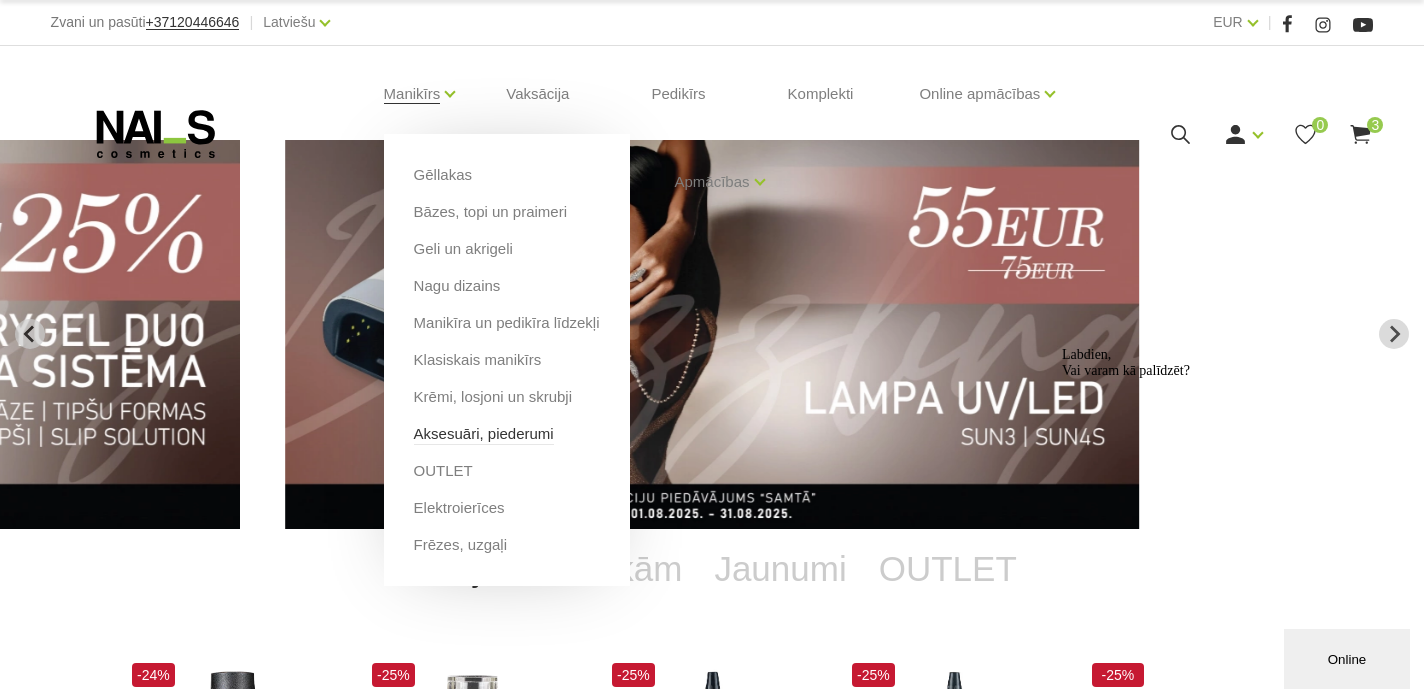 click on "Aksesuāri, piederumi" at bounding box center [484, 434] 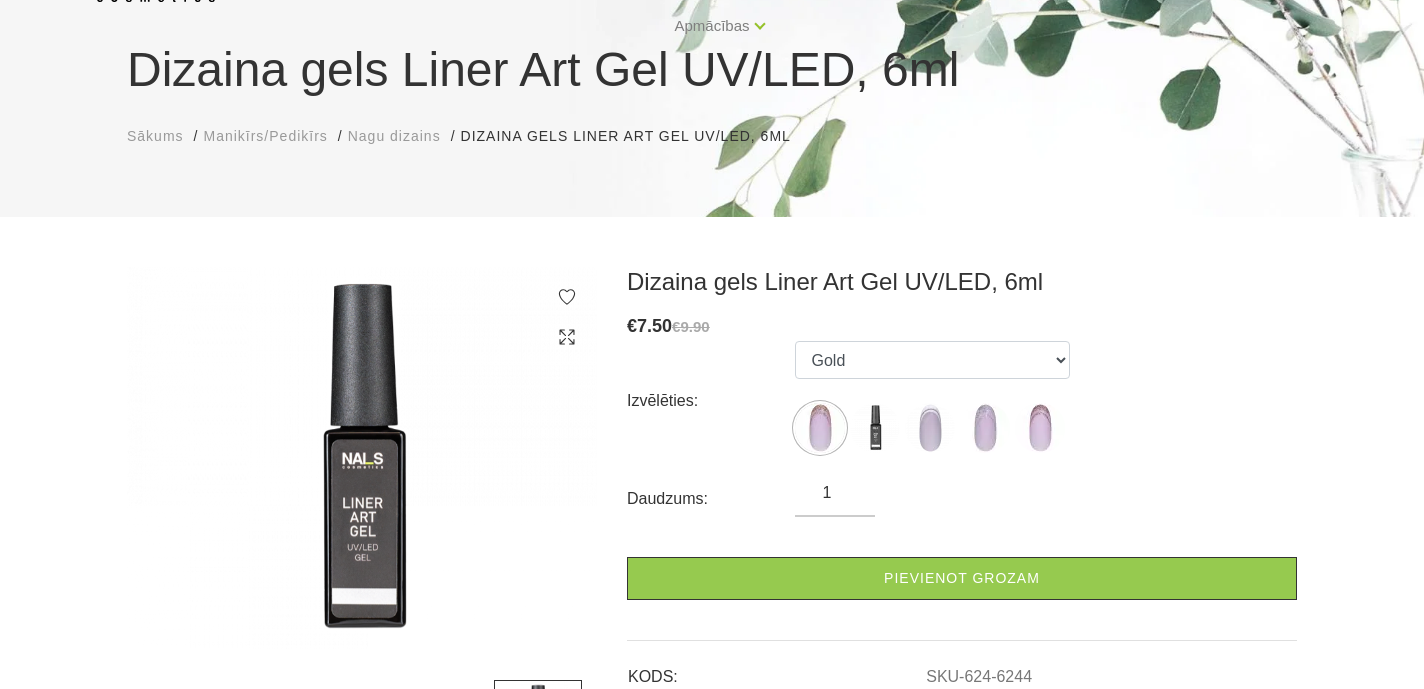 scroll, scrollTop: 156, scrollLeft: 0, axis: vertical 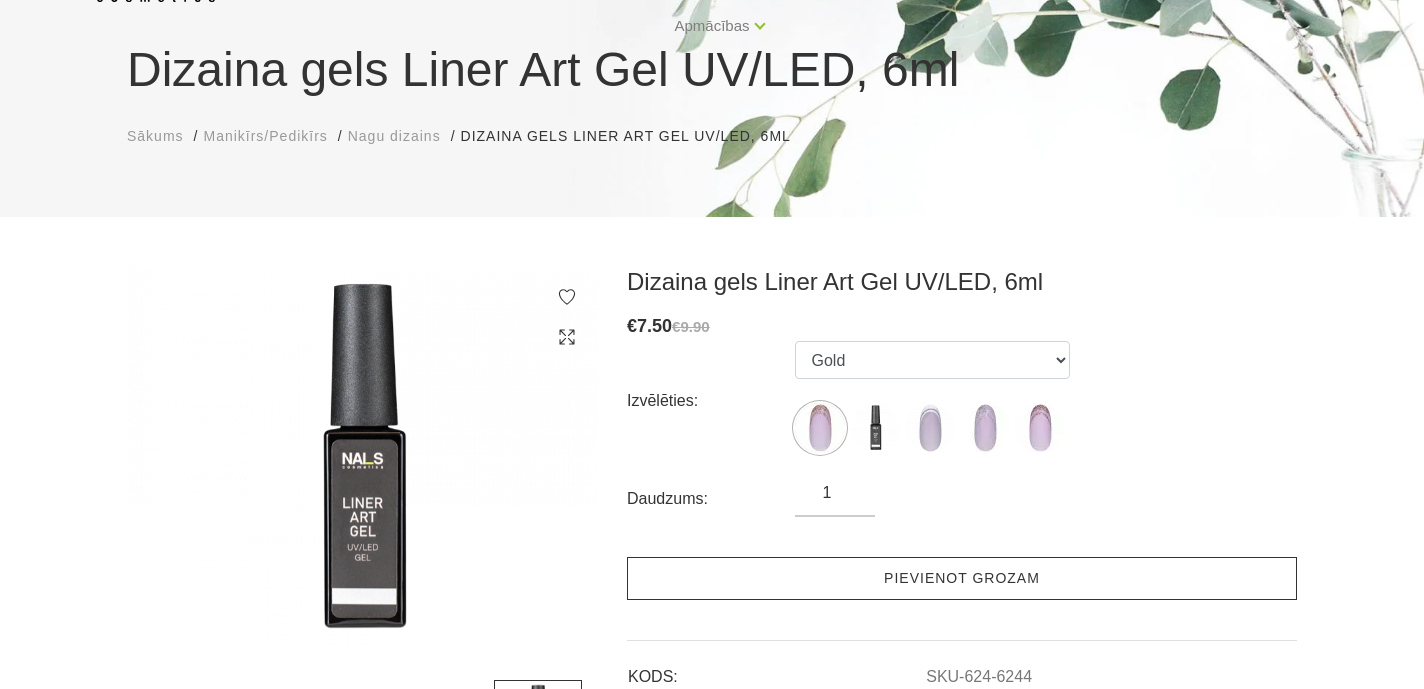 click on "Pievienot grozam" at bounding box center [962, 578] 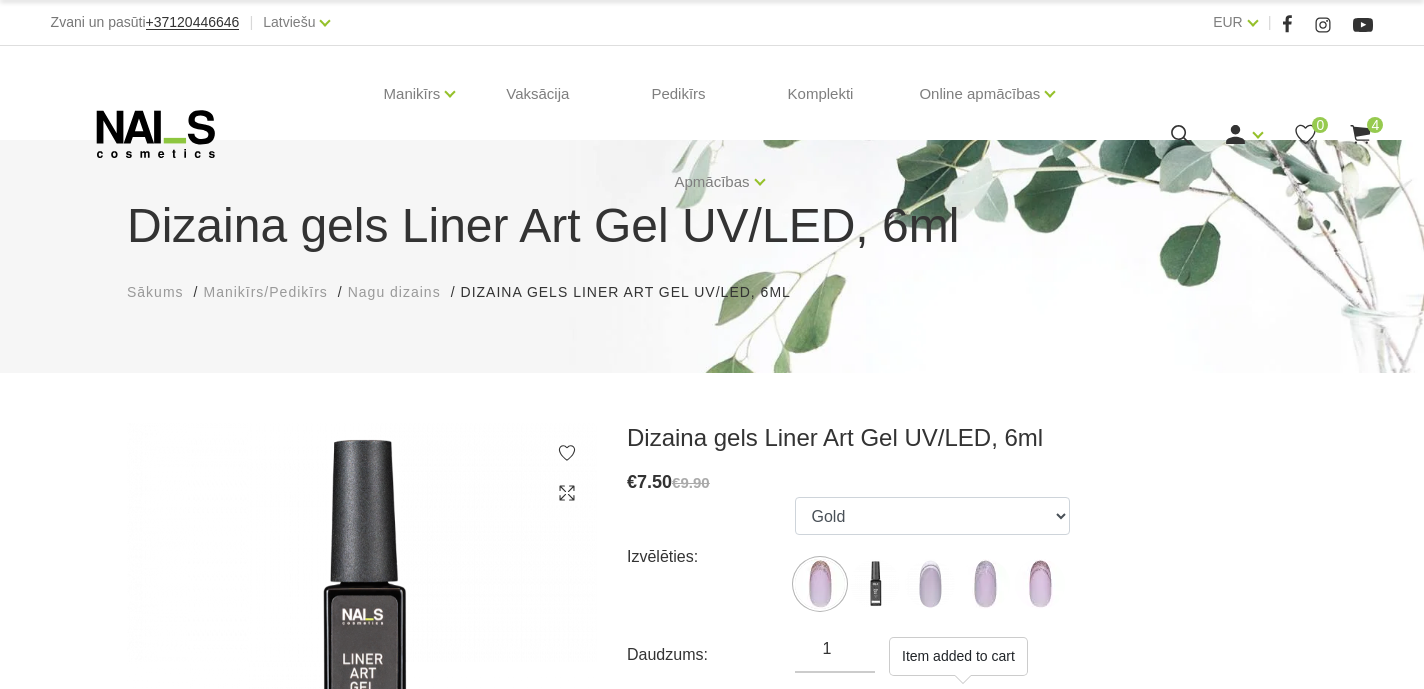 scroll, scrollTop: 0, scrollLeft: 0, axis: both 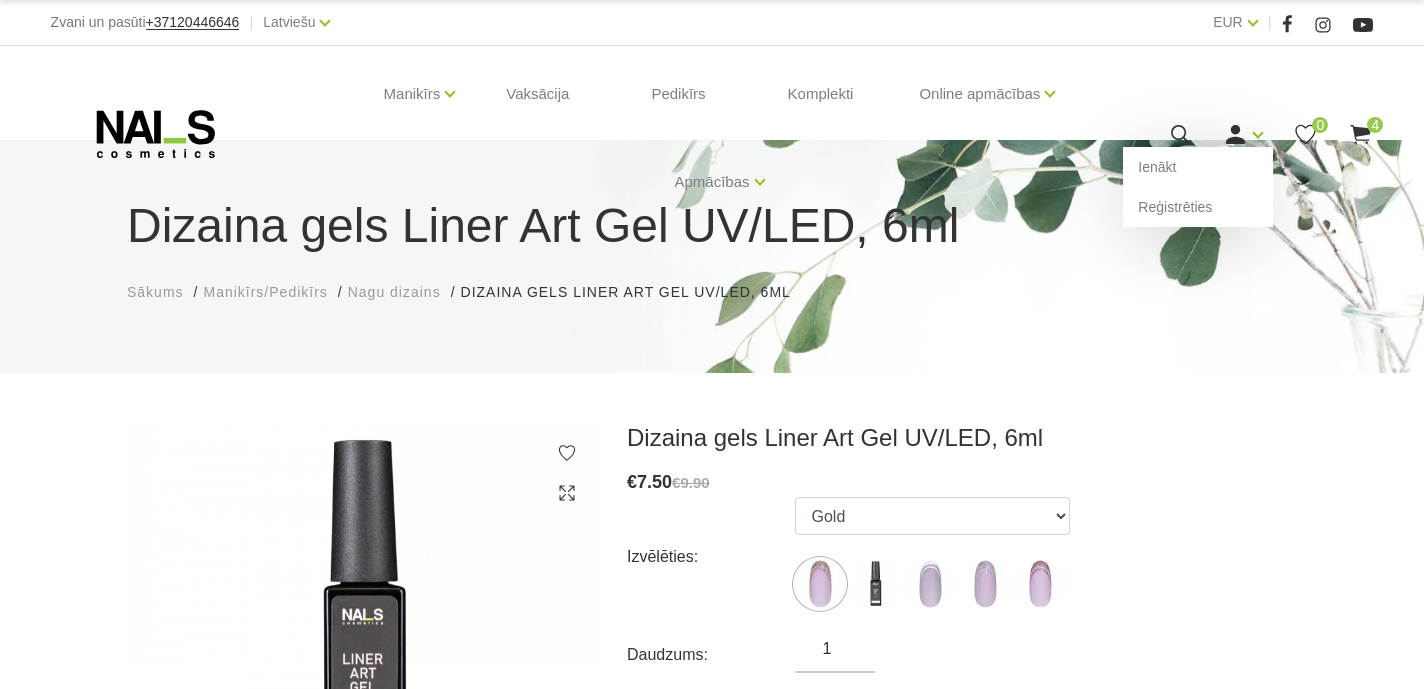 click 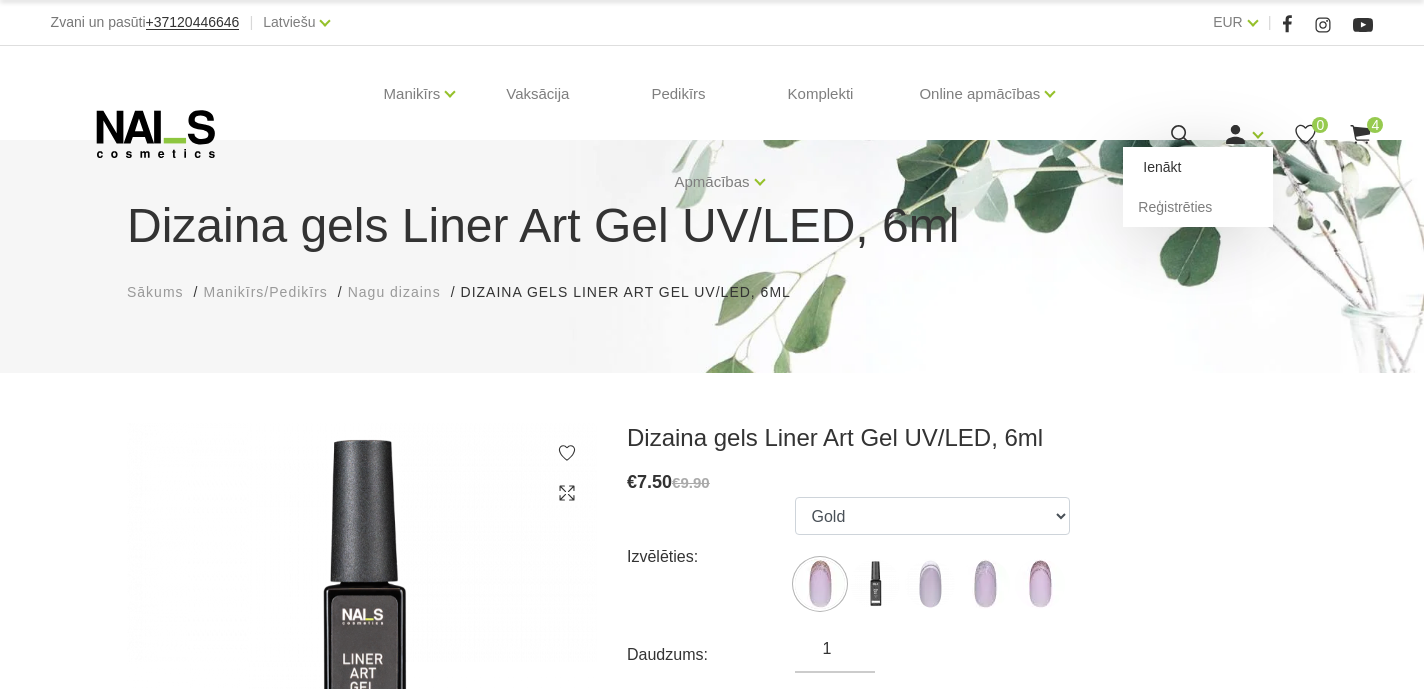 click on "Ienākt" at bounding box center (1198, 167) 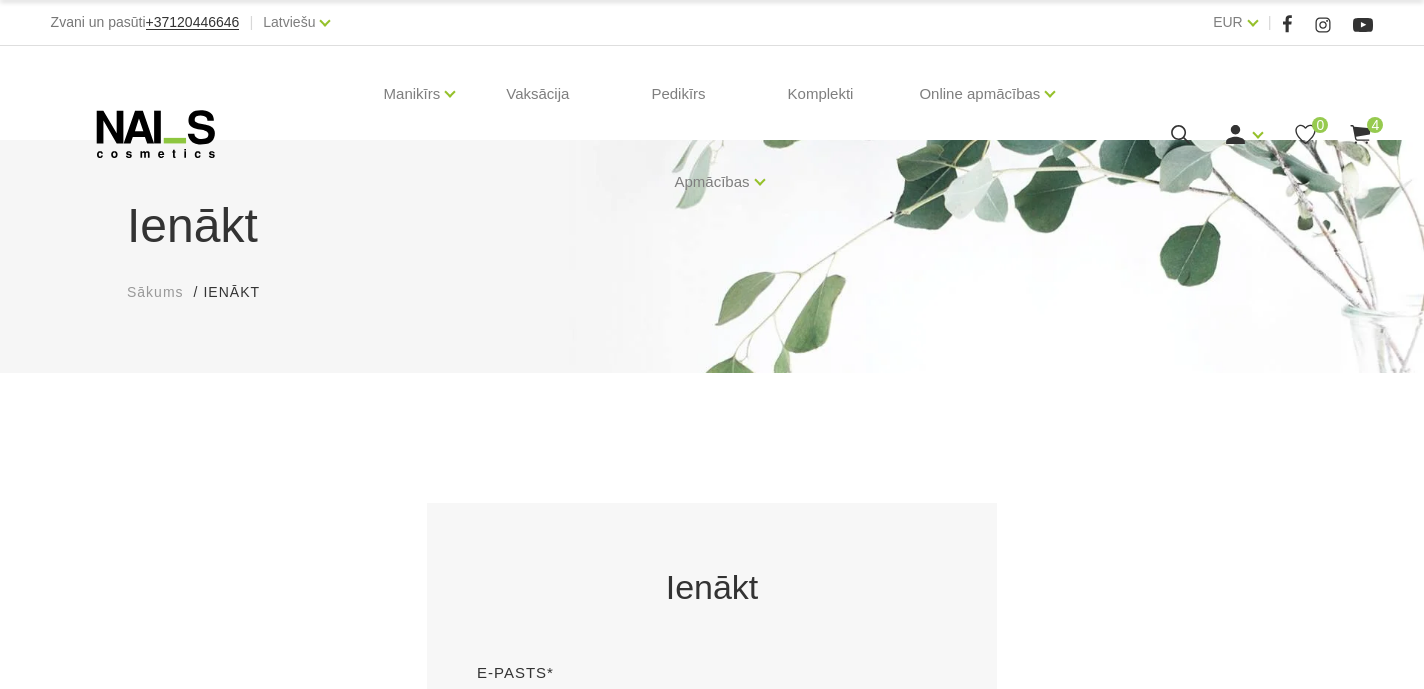 scroll, scrollTop: 0, scrollLeft: 0, axis: both 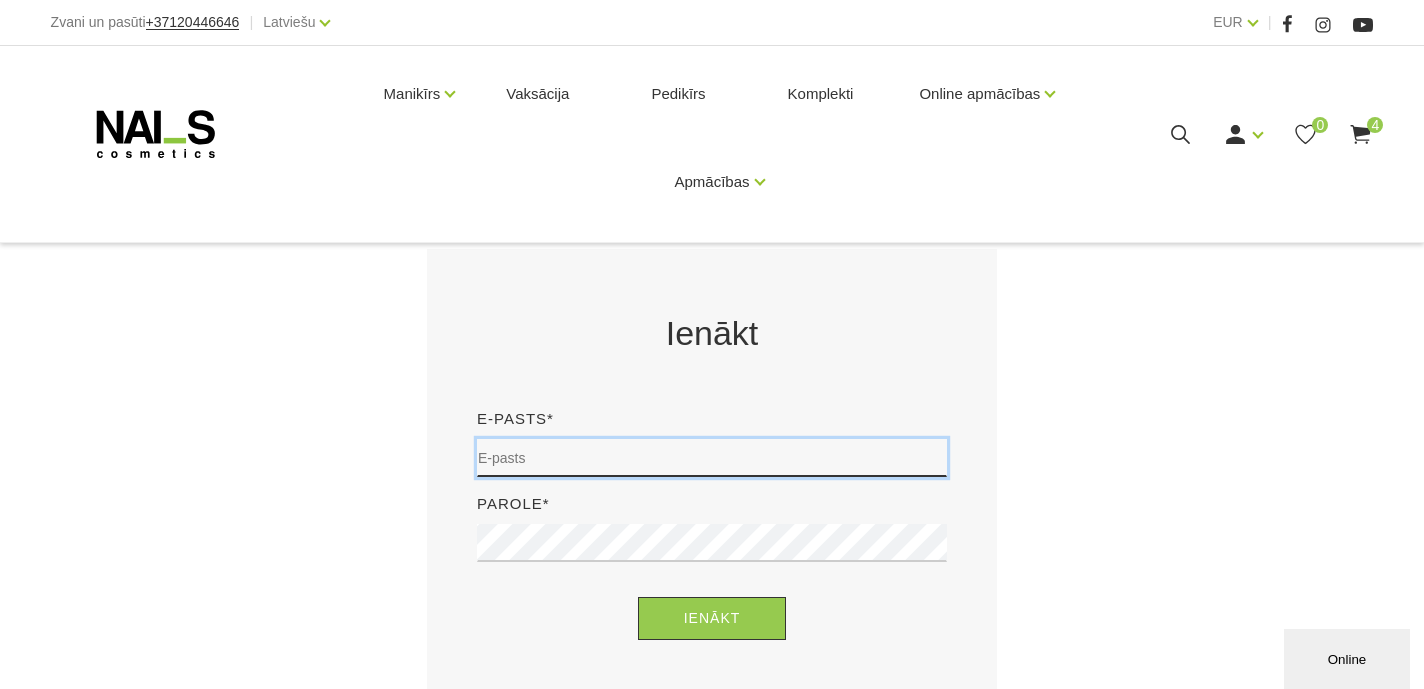 type on "baibastalmane@me.com" 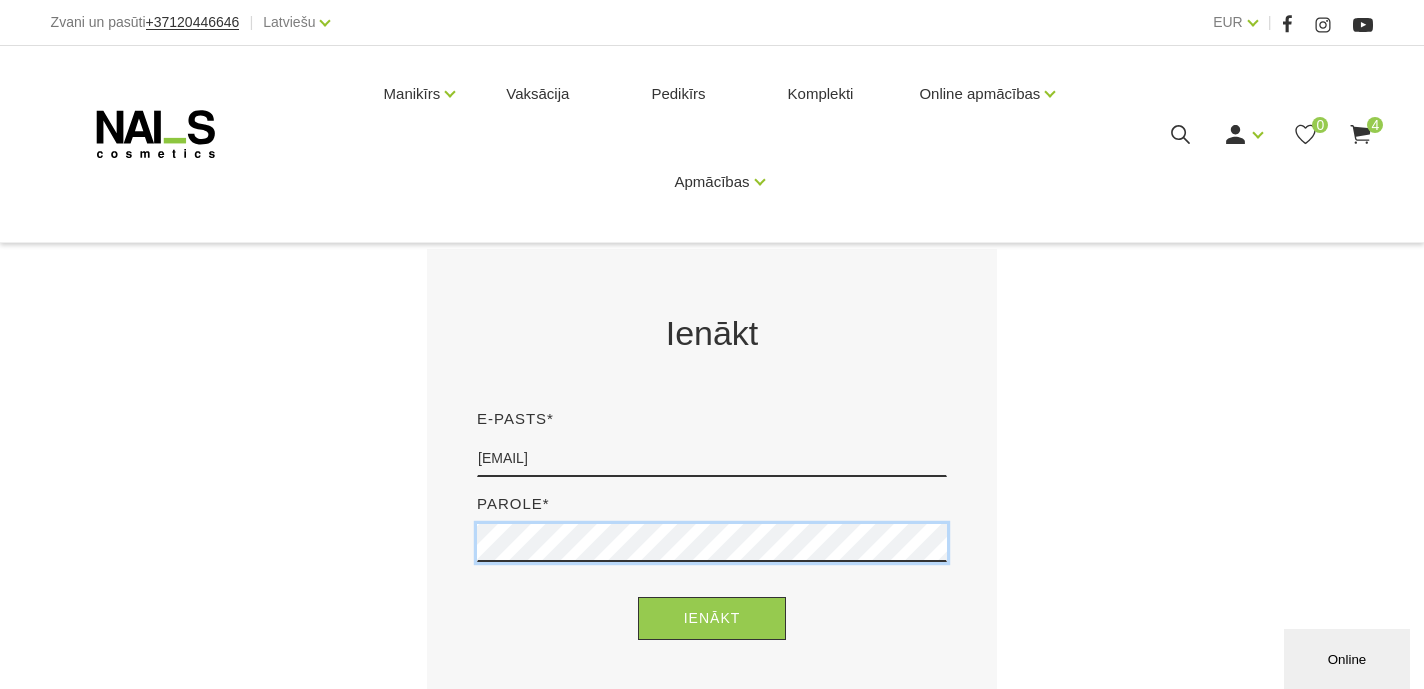 click on "Ienākt" at bounding box center [712, 618] 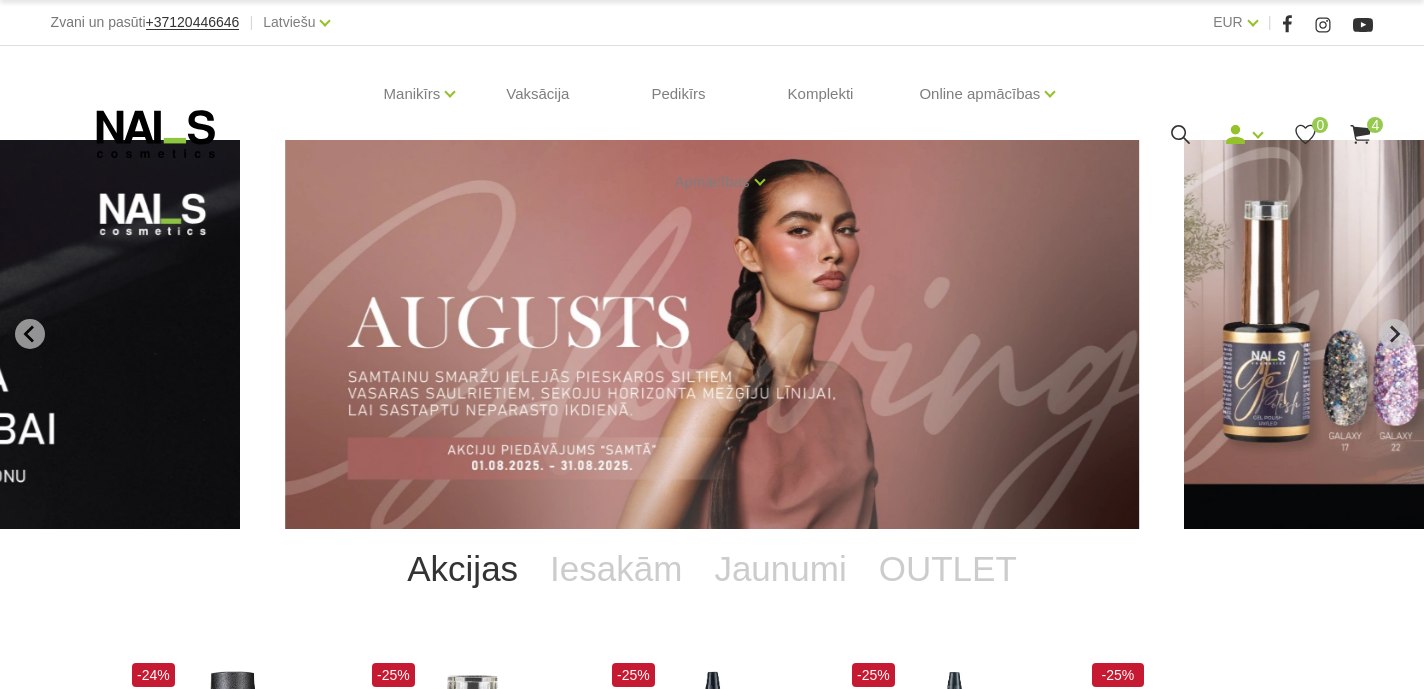 scroll, scrollTop: 9, scrollLeft: 0, axis: vertical 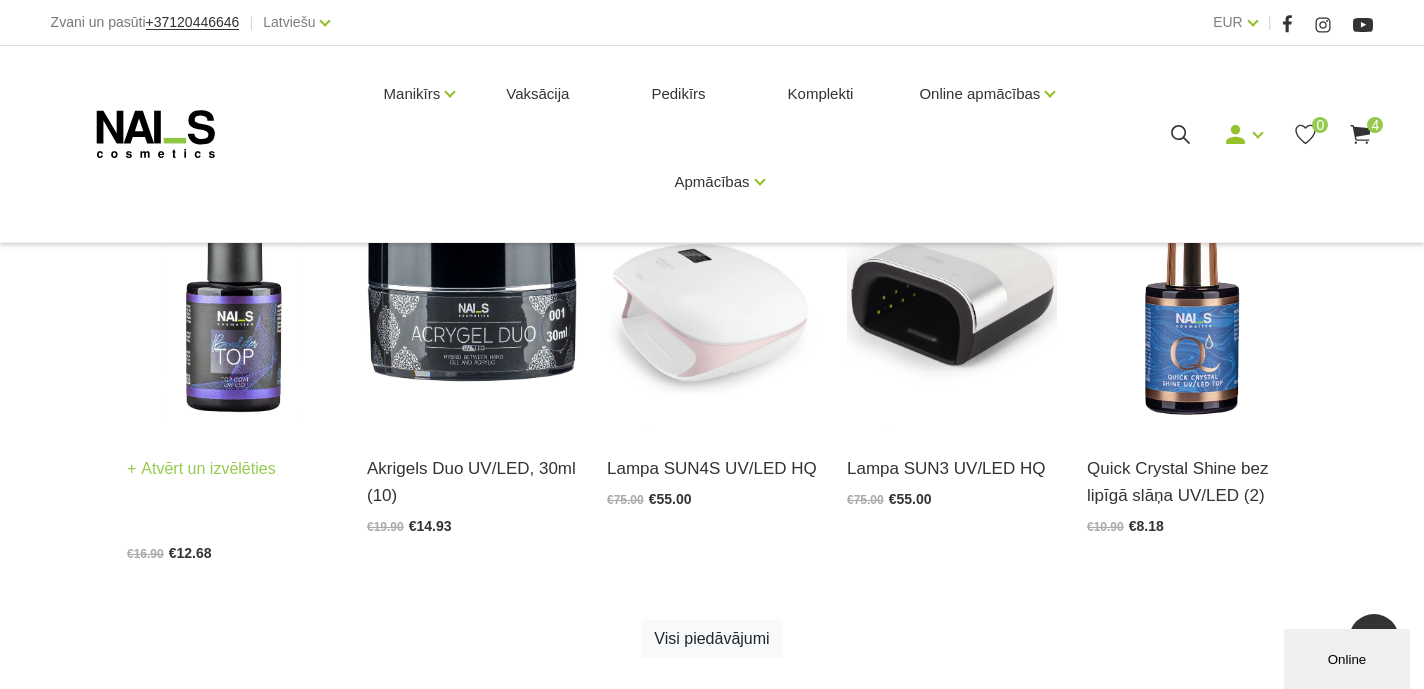 click at bounding box center (232, 285) 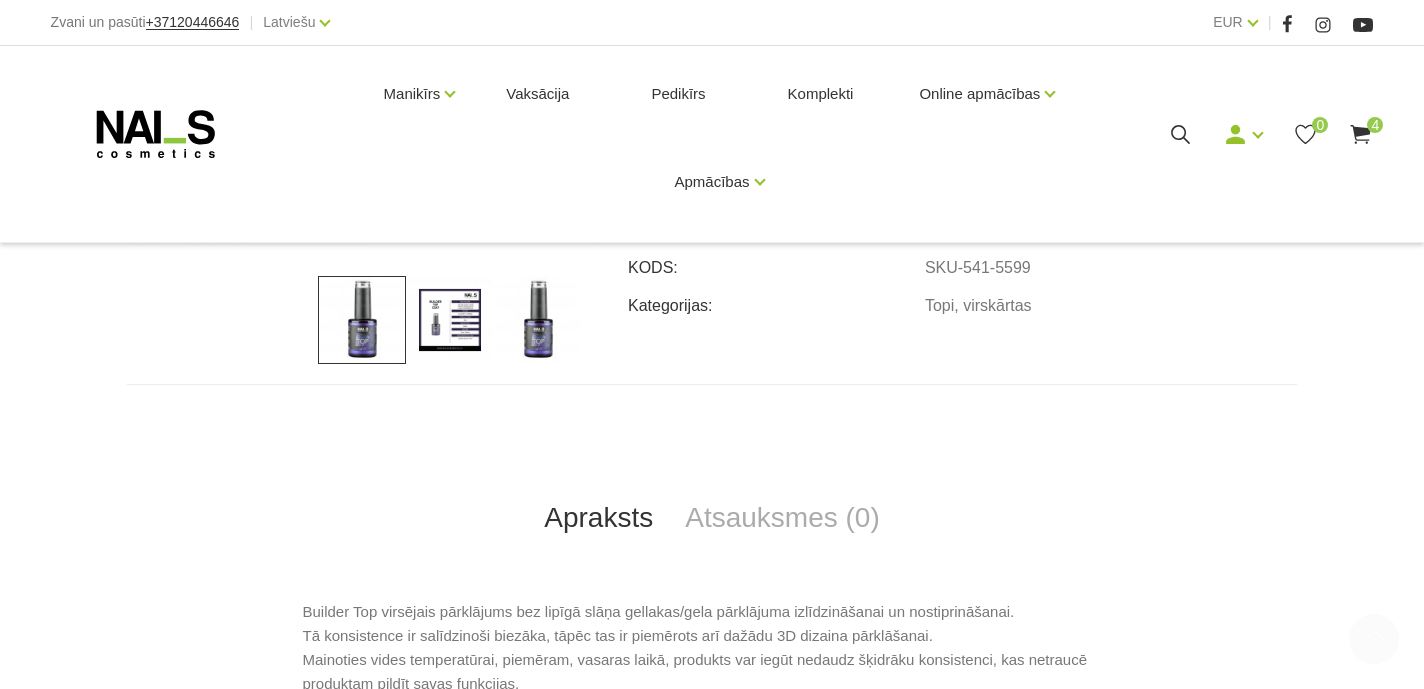 scroll, scrollTop: 728, scrollLeft: 0, axis: vertical 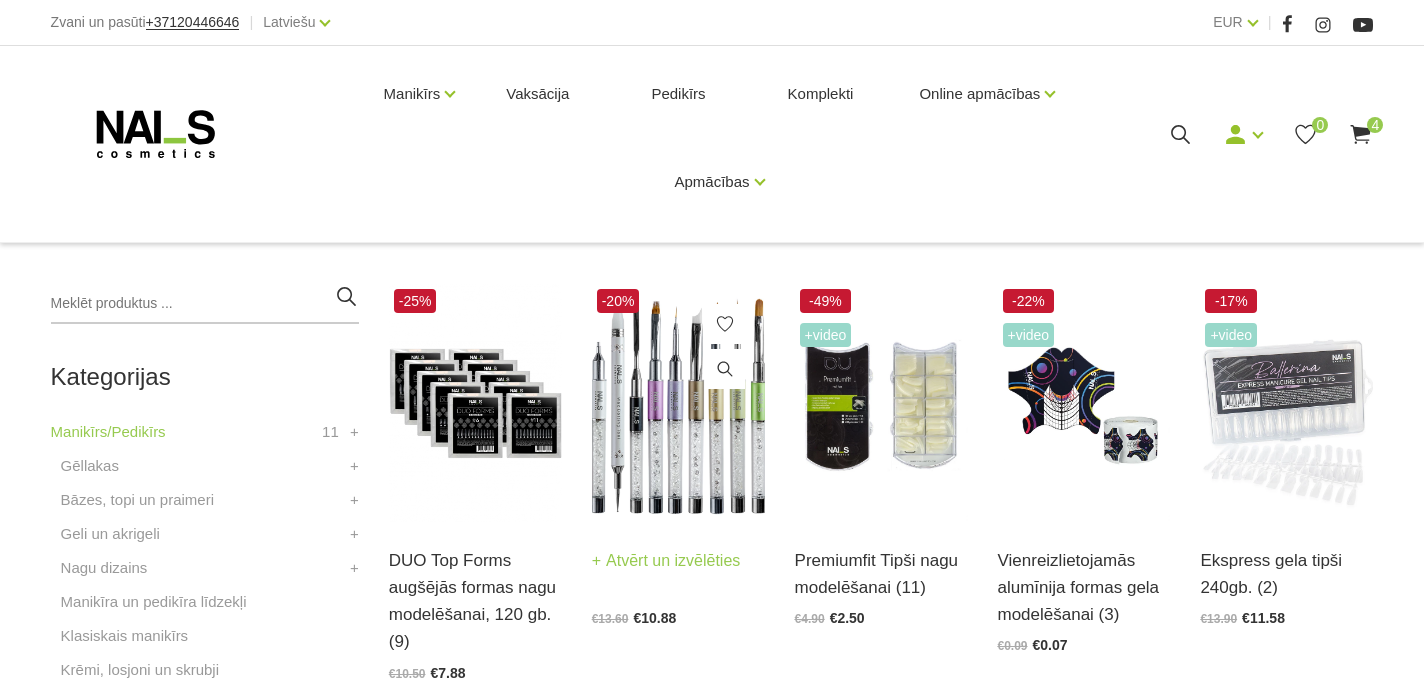 click at bounding box center [678, 403] 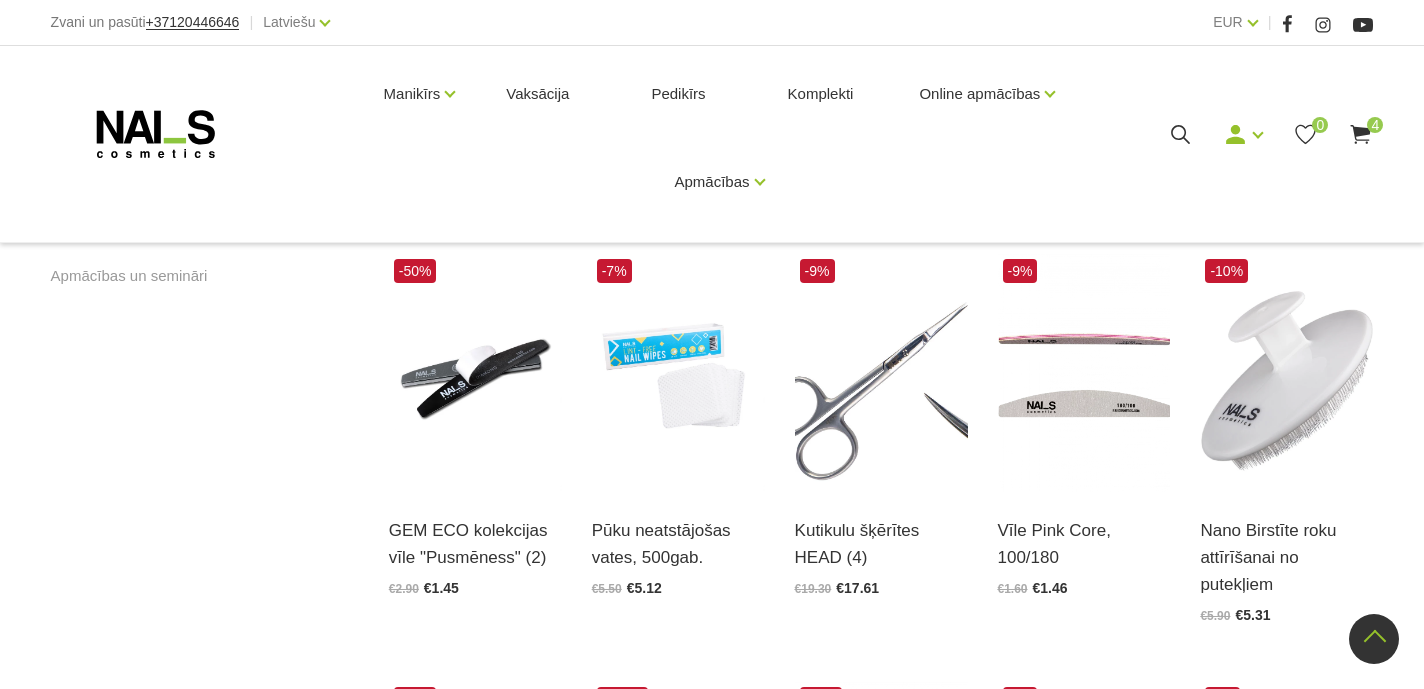 scroll, scrollTop: 1277, scrollLeft: 0, axis: vertical 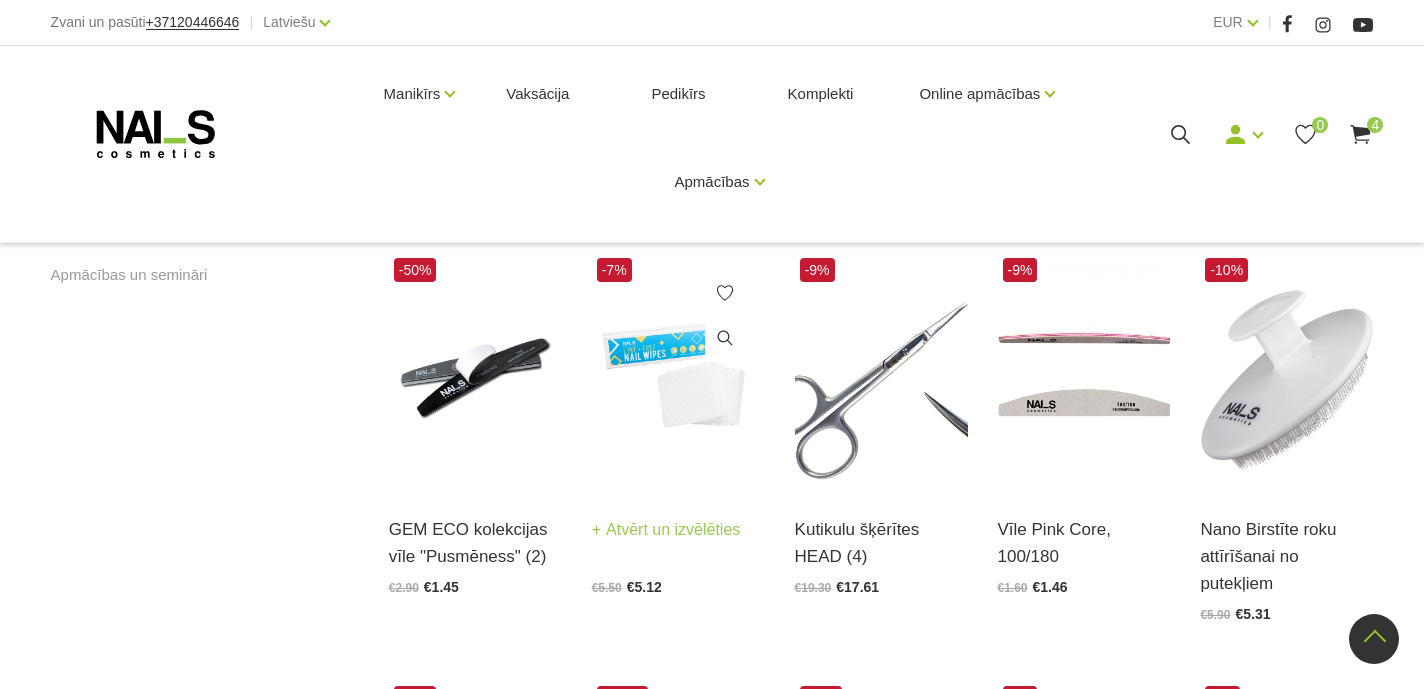 click at bounding box center [678, 372] 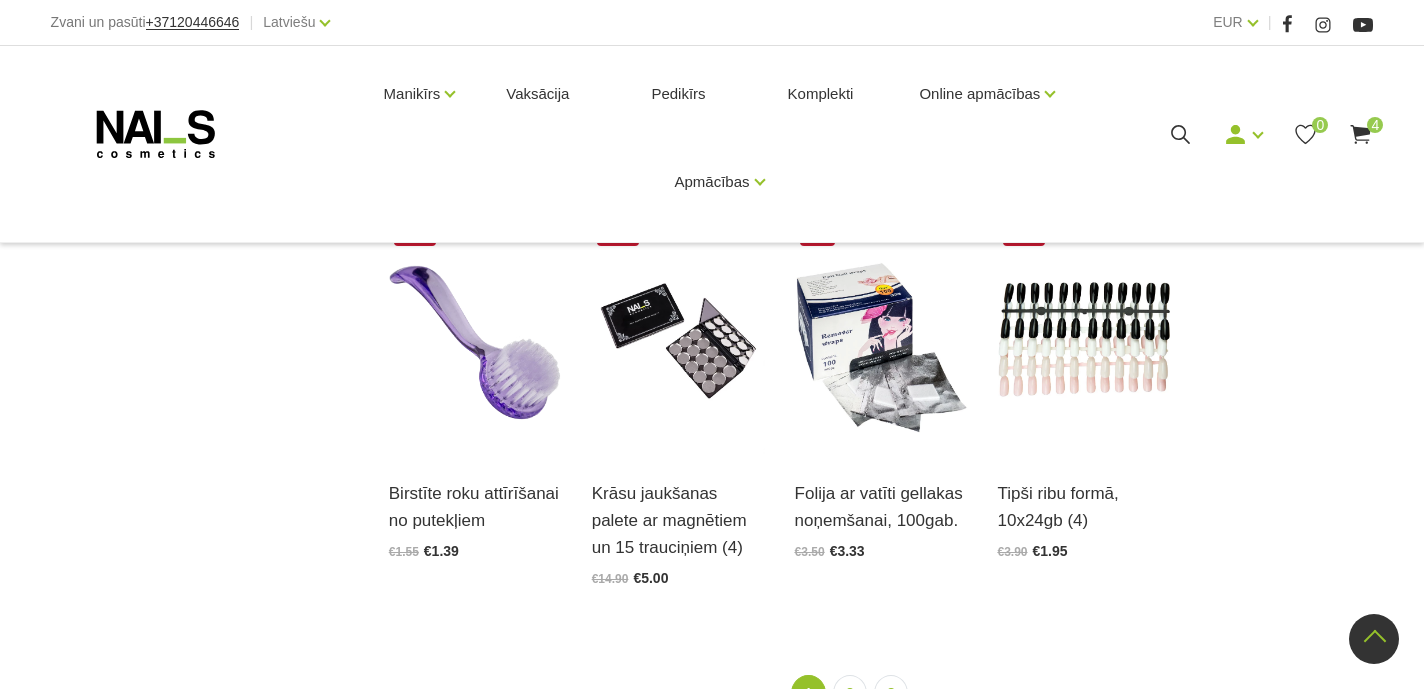 scroll, scrollTop: 2175, scrollLeft: 0, axis: vertical 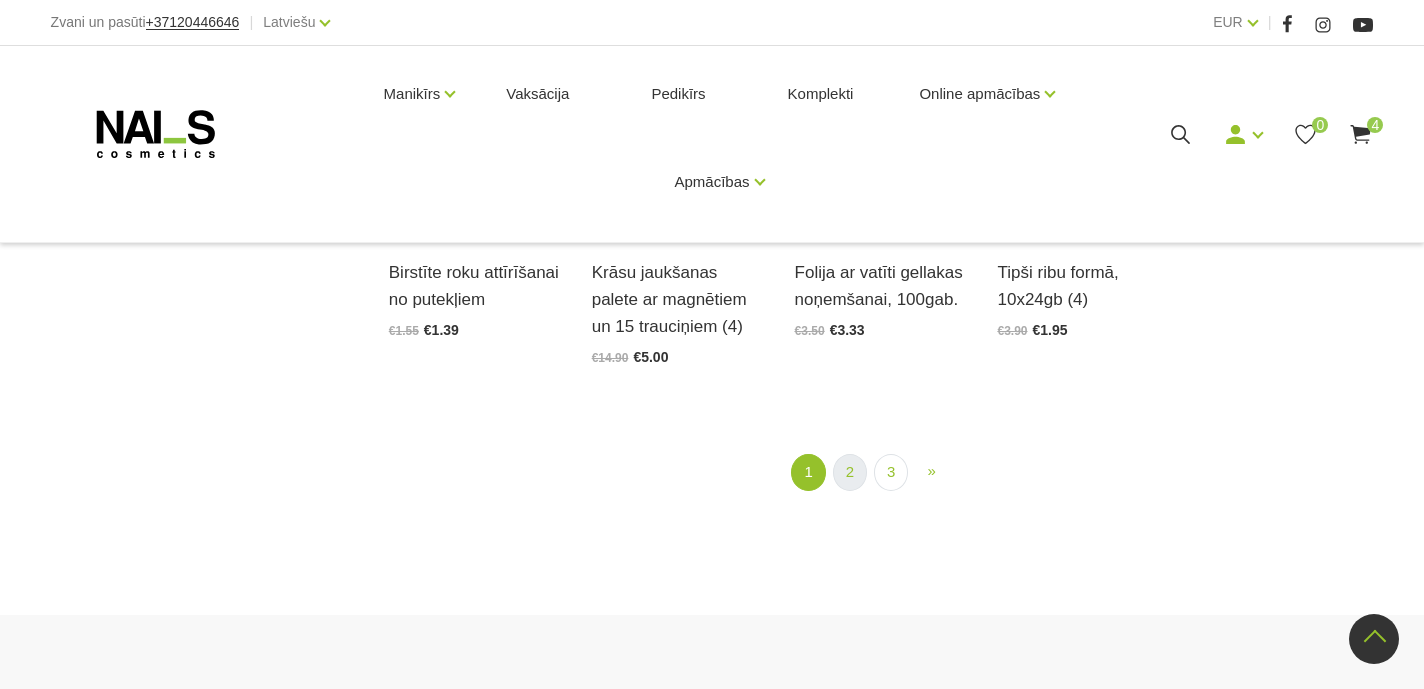click on "2" at bounding box center [850, 472] 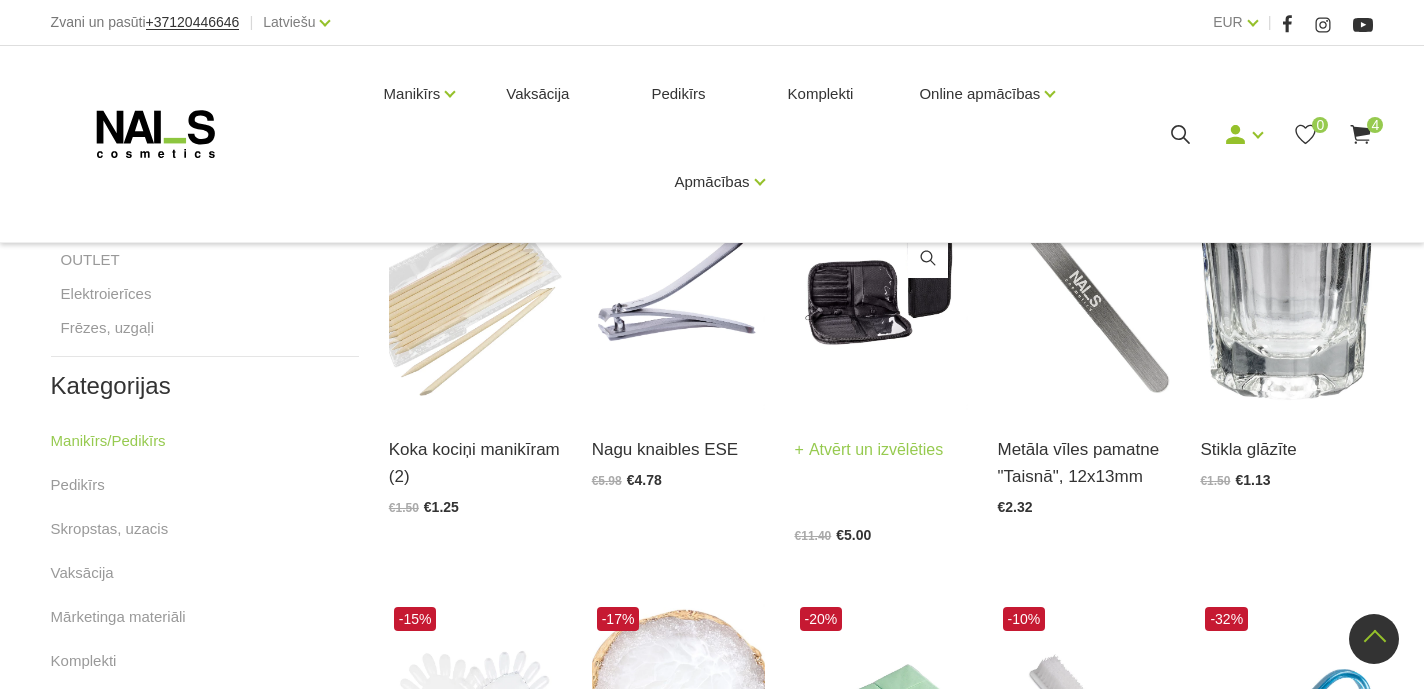 scroll, scrollTop: 851, scrollLeft: 0, axis: vertical 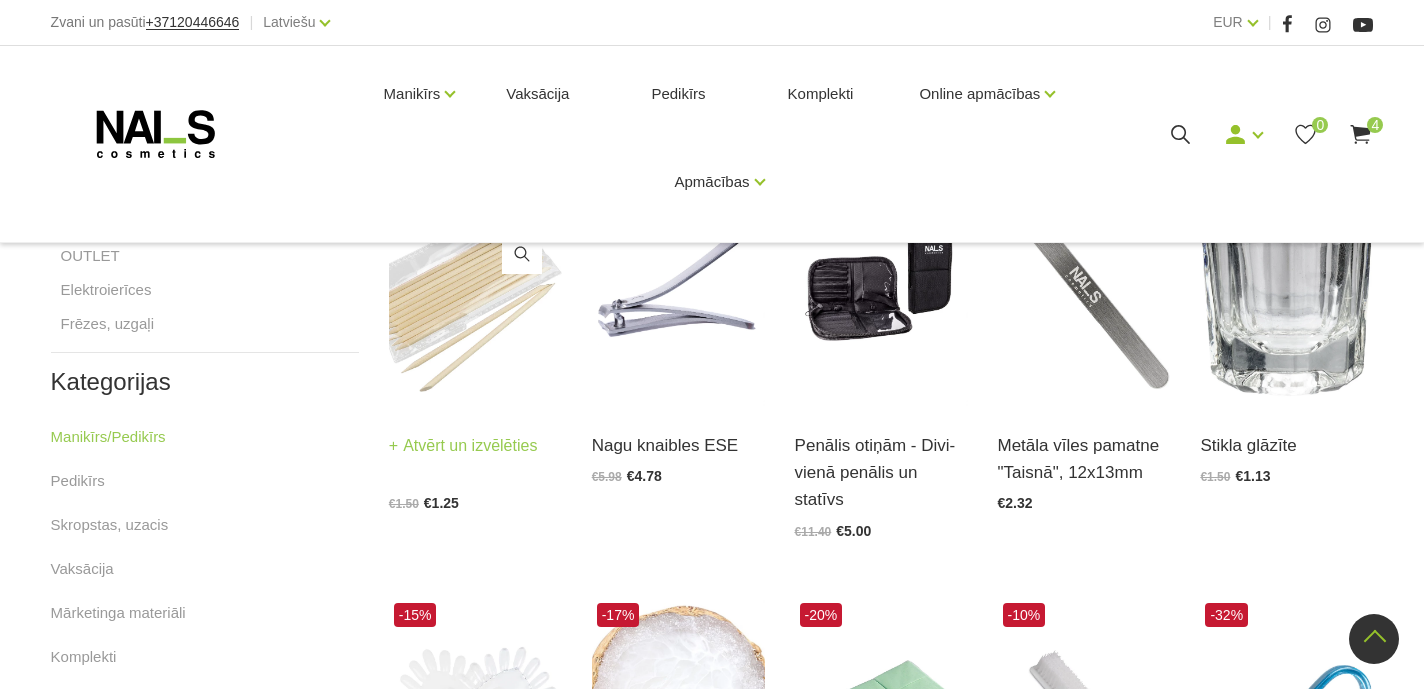 click on "Koka kociņi manikīram (2) Atvērt un izvēlēties €1.50 €1.25" at bounding box center (475, 458) 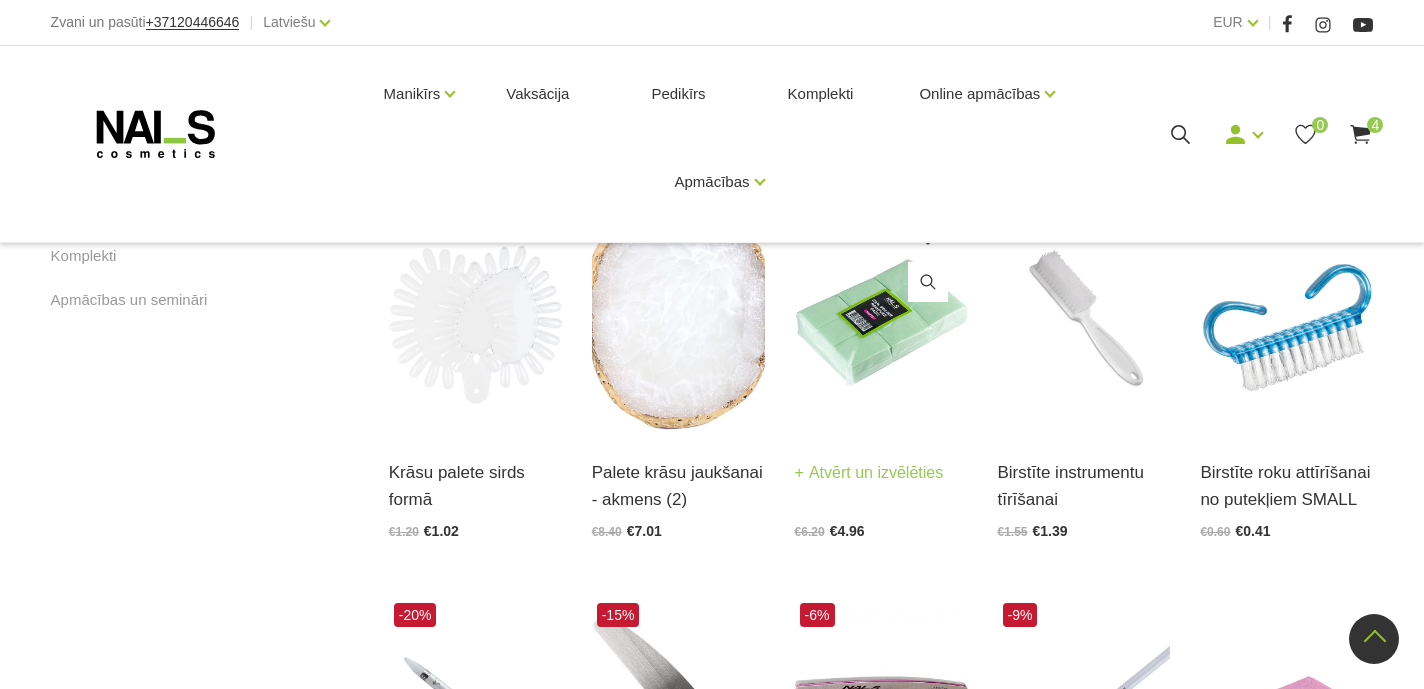 scroll, scrollTop: 1258, scrollLeft: 0, axis: vertical 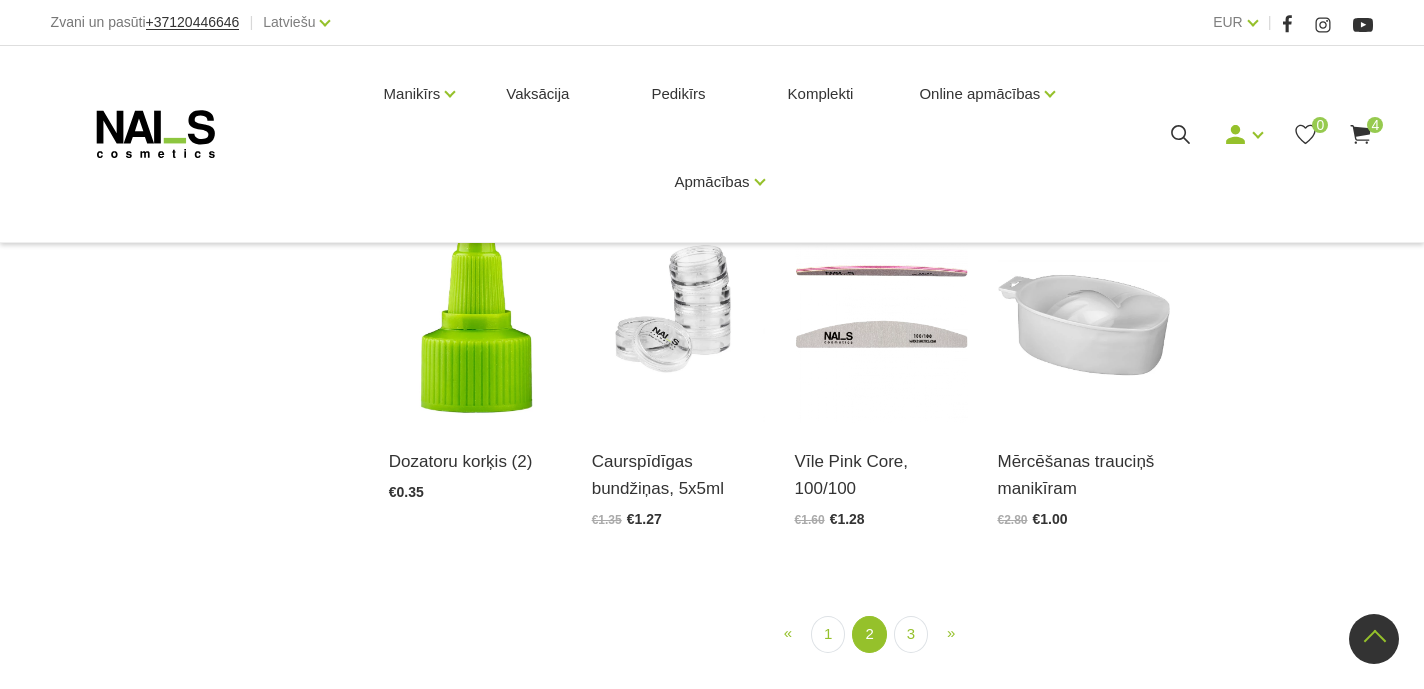 click on "-20% Vīle Pink Core, 100/100  Atvērt un izvēlēties €1.60 €1.28" at bounding box center [881, 363] 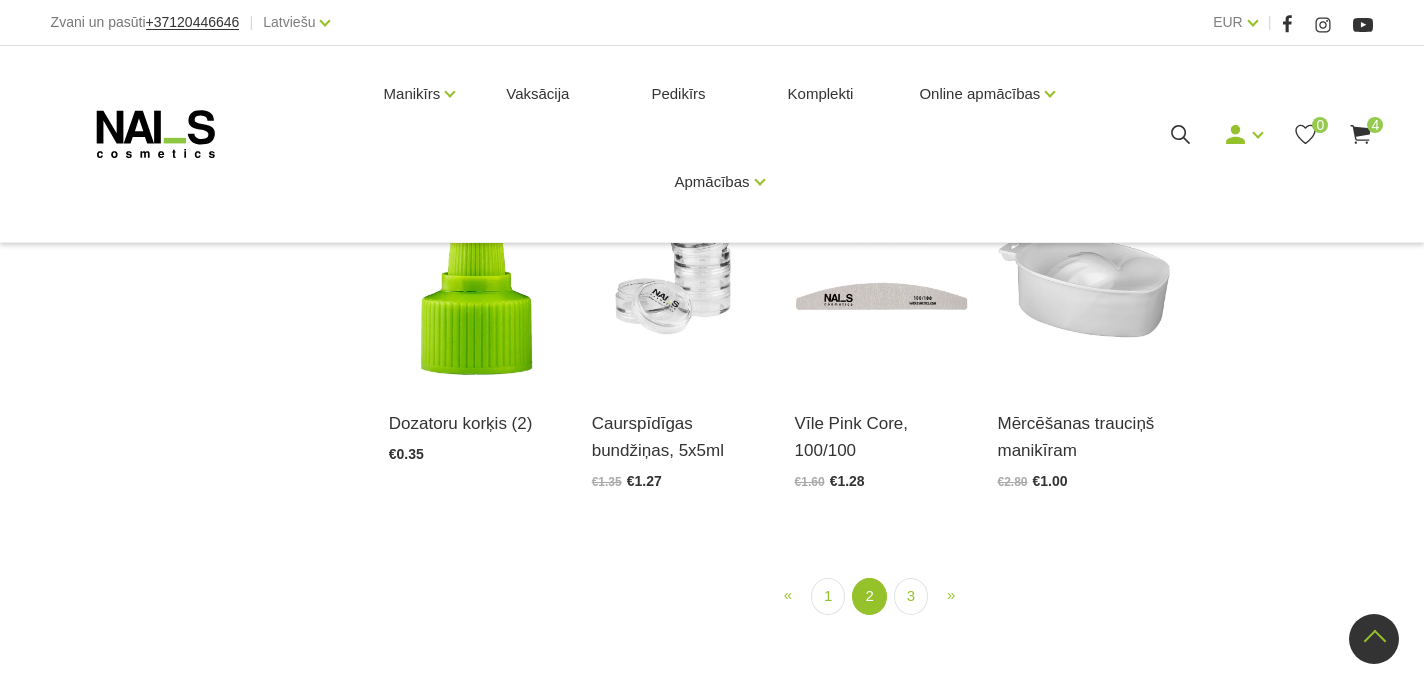 scroll, scrollTop: 2177, scrollLeft: 0, axis: vertical 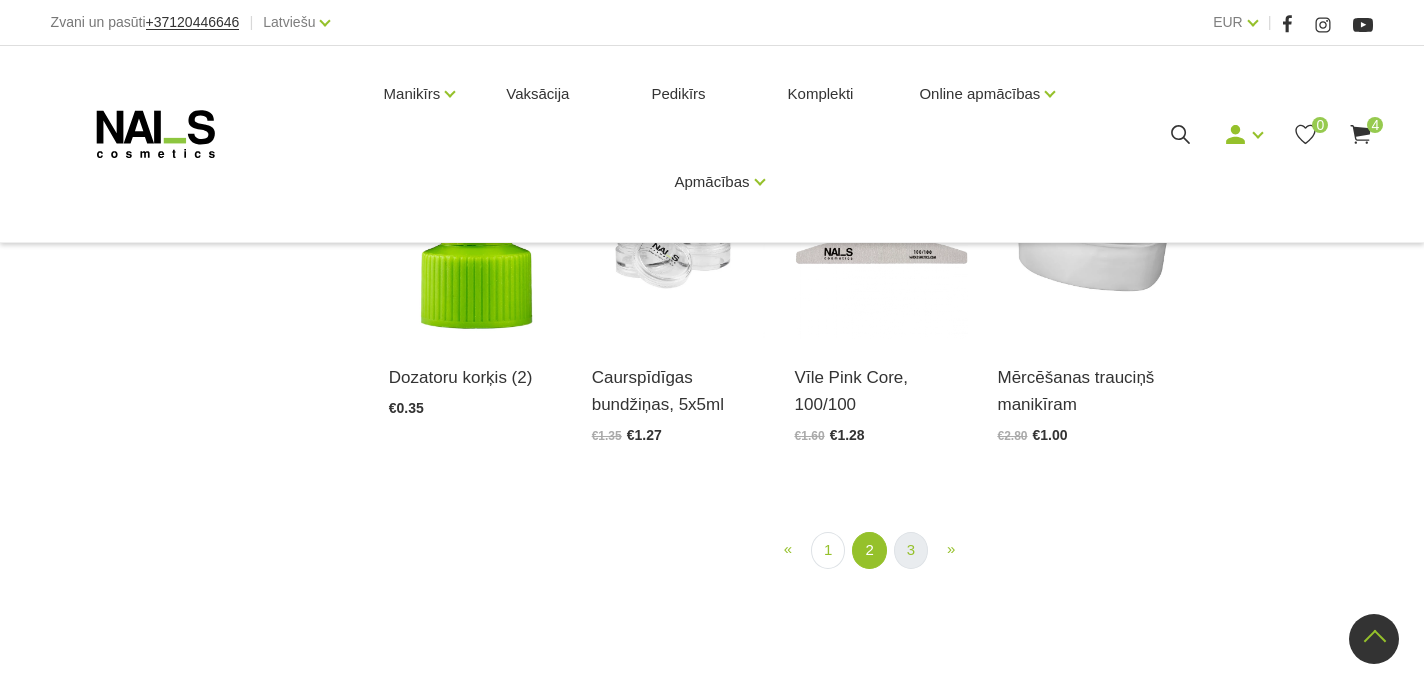 click on "3" at bounding box center [911, 550] 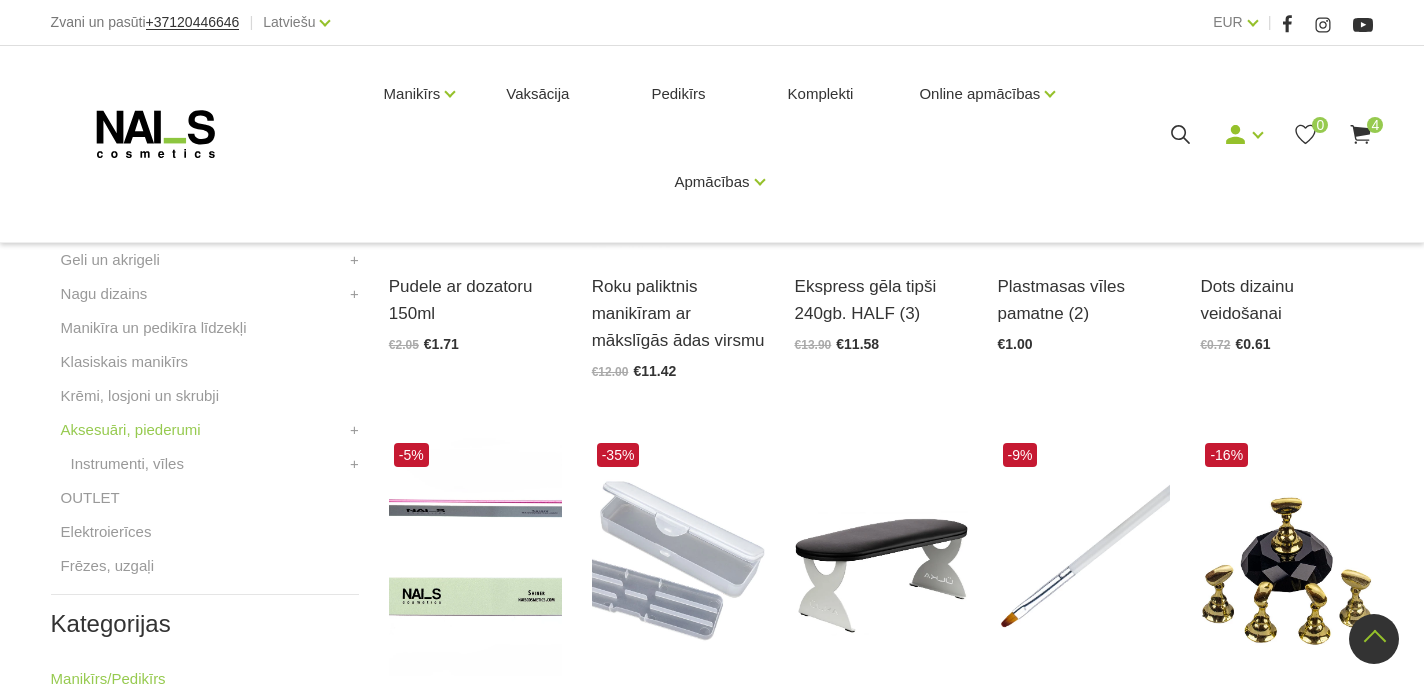scroll, scrollTop: 611, scrollLeft: 0, axis: vertical 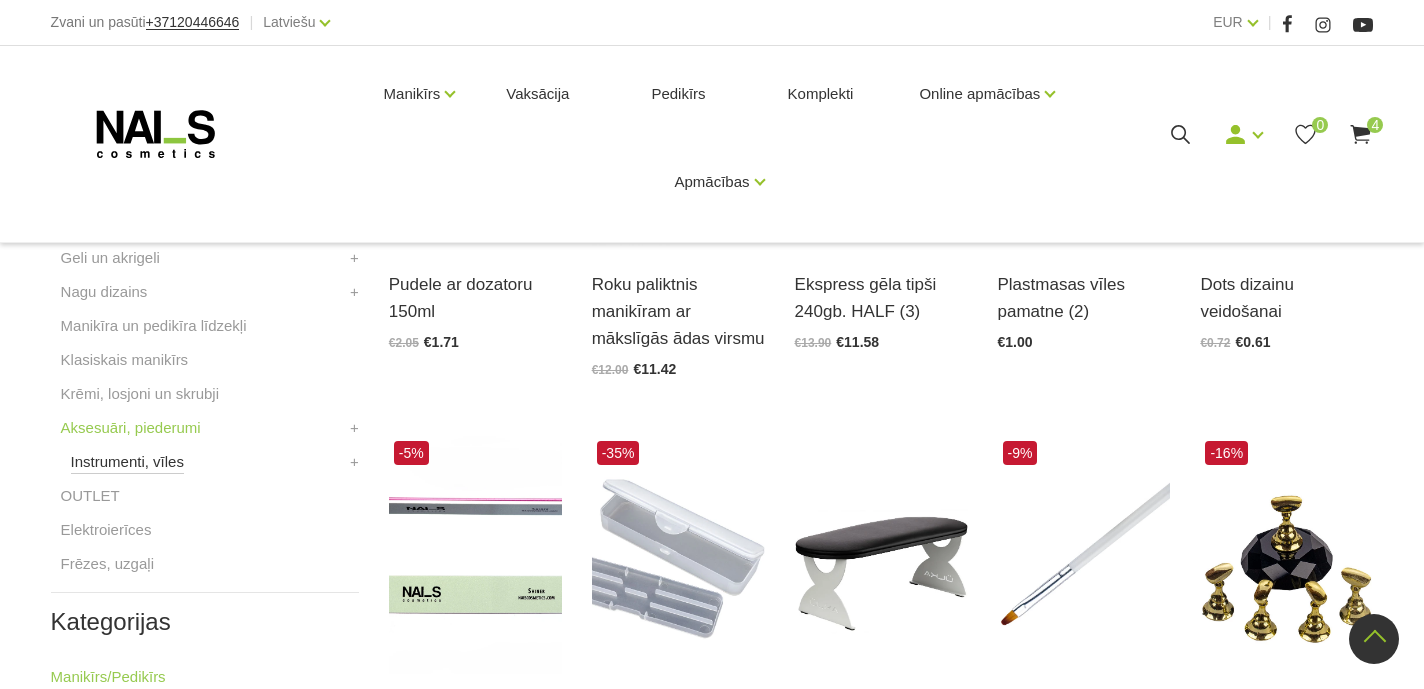 click on "Instrumenti, vīles" at bounding box center [127, 462] 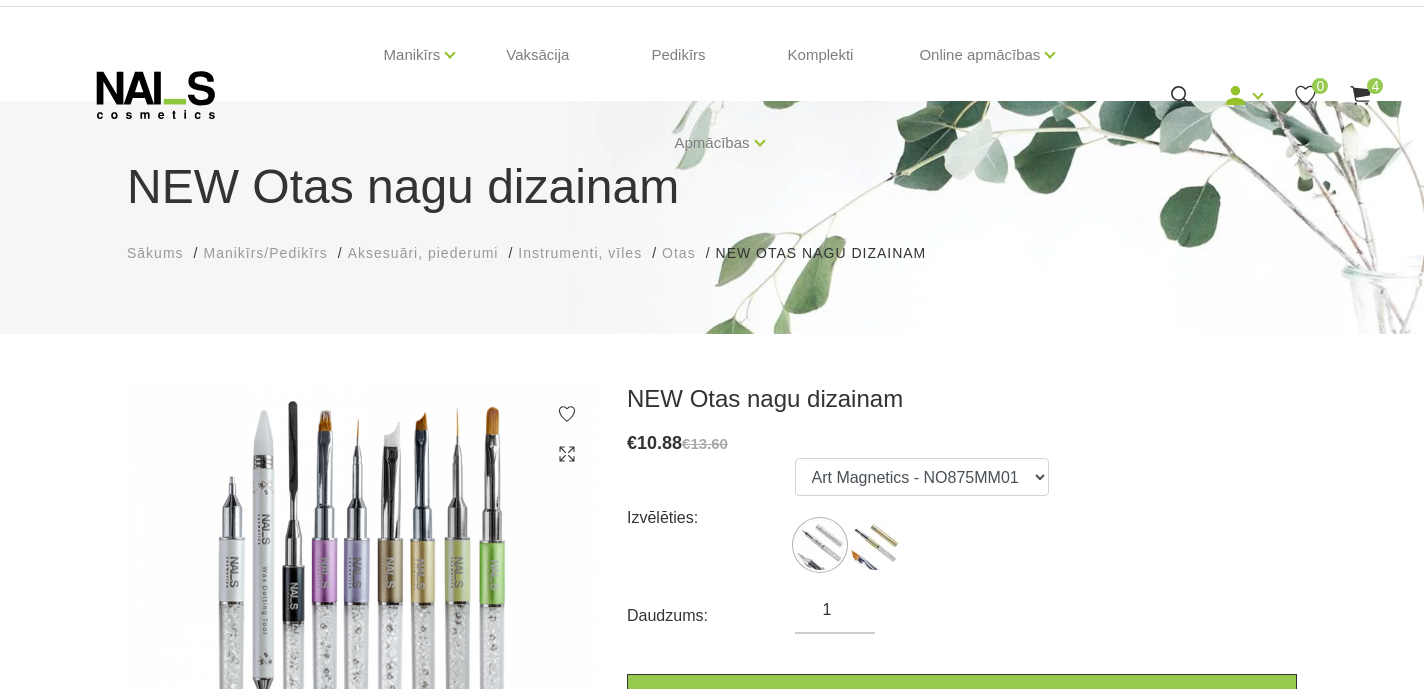 scroll, scrollTop: 53, scrollLeft: 0, axis: vertical 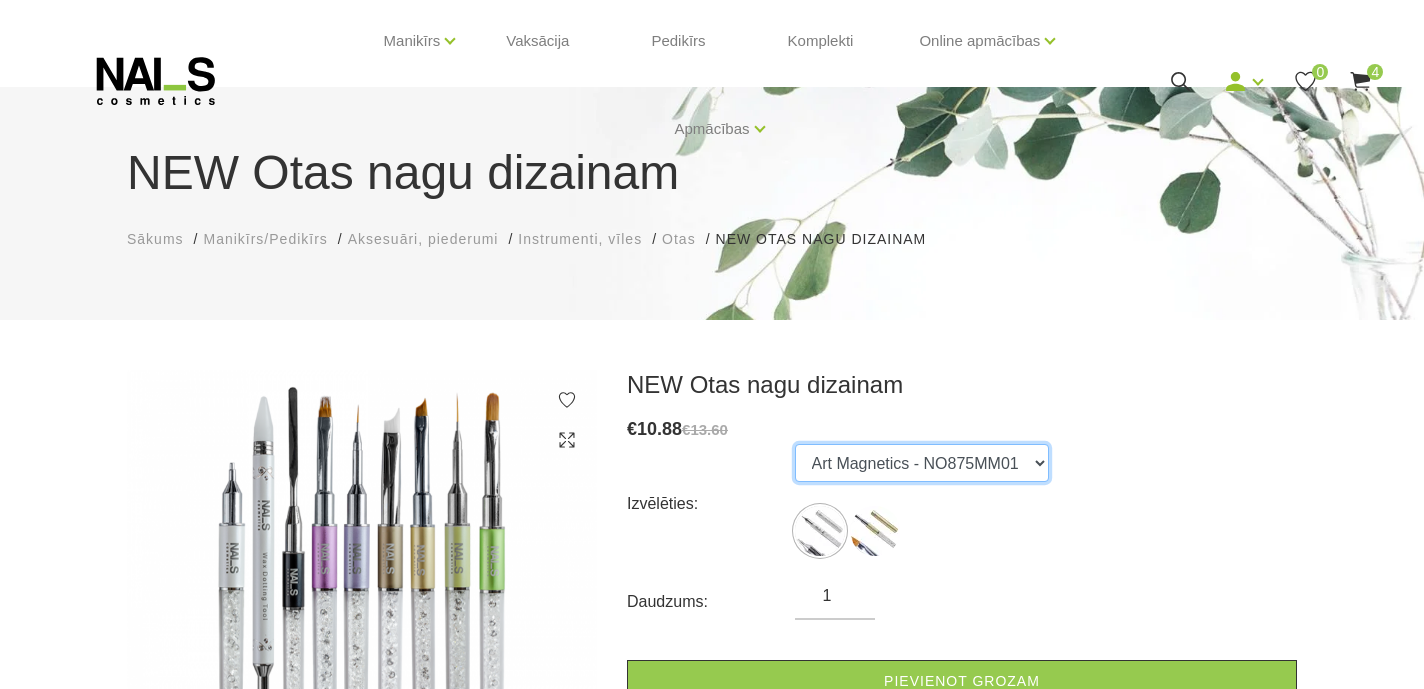 select on "1502" 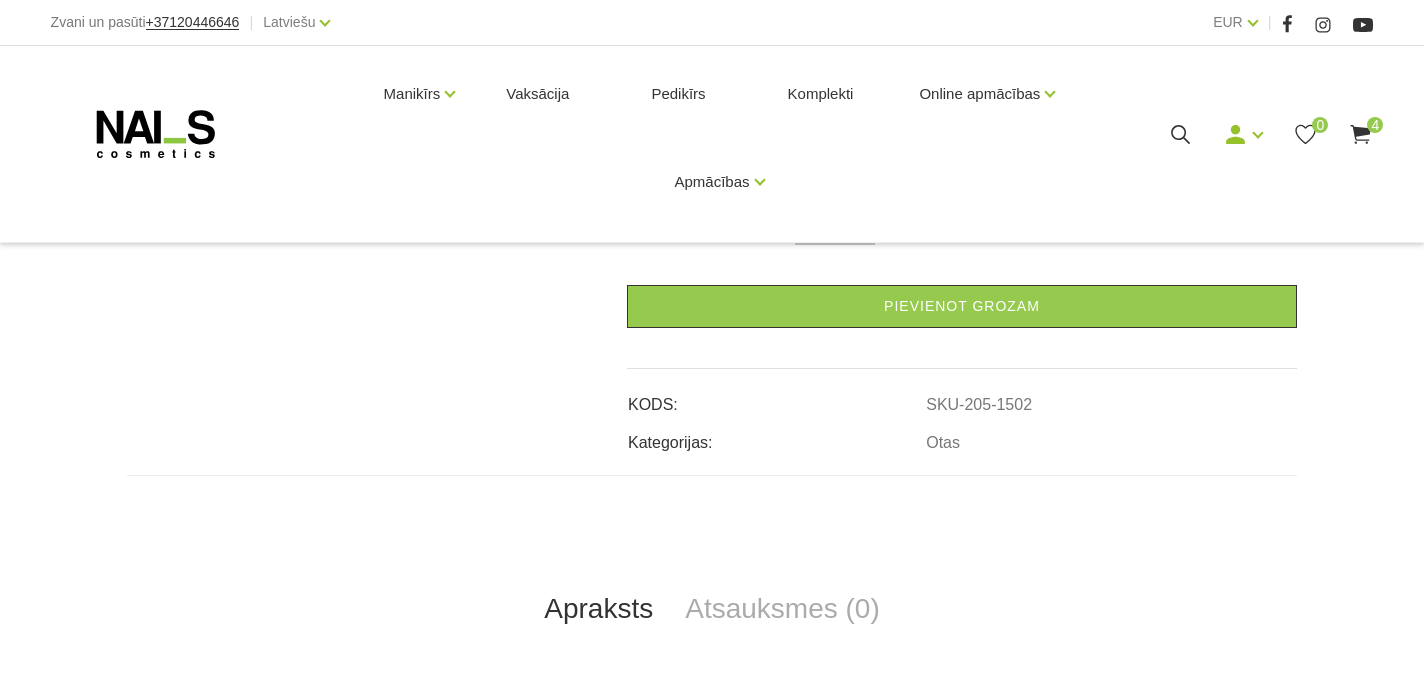 scroll, scrollTop: 459, scrollLeft: 0, axis: vertical 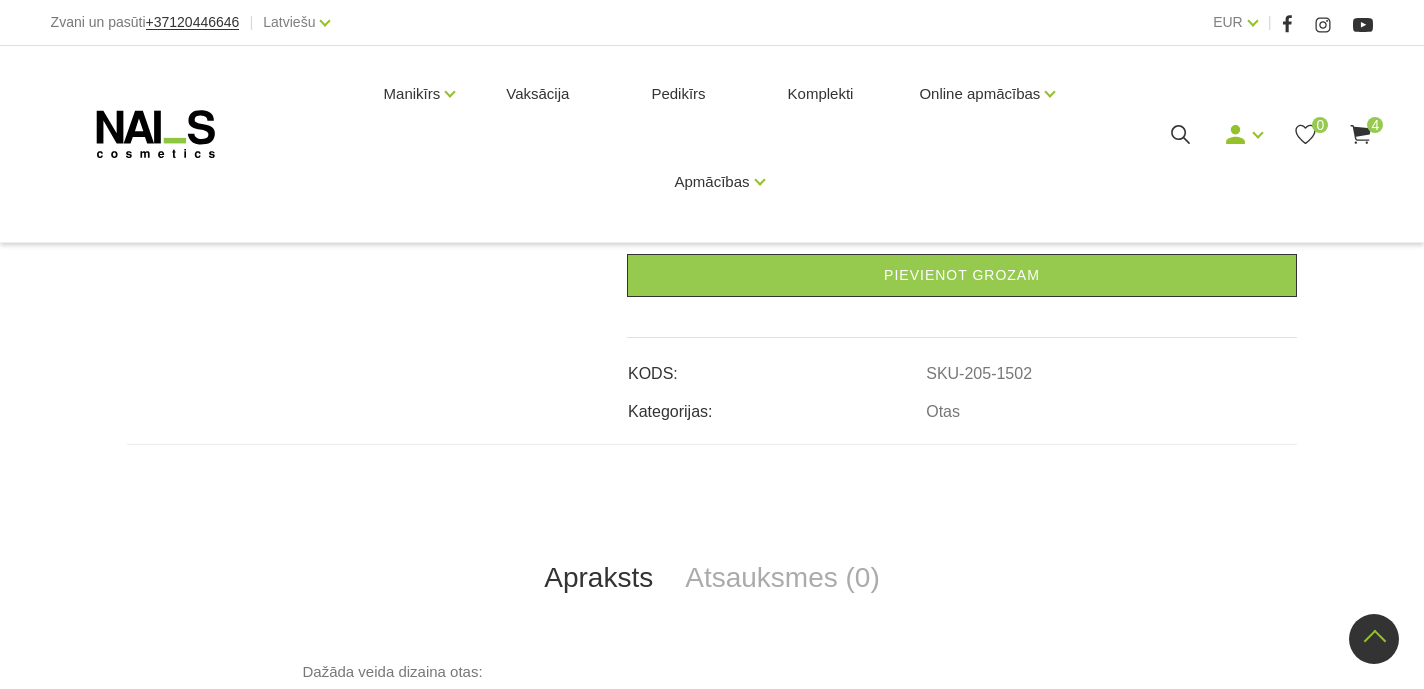 click at bounding box center (127, -36) 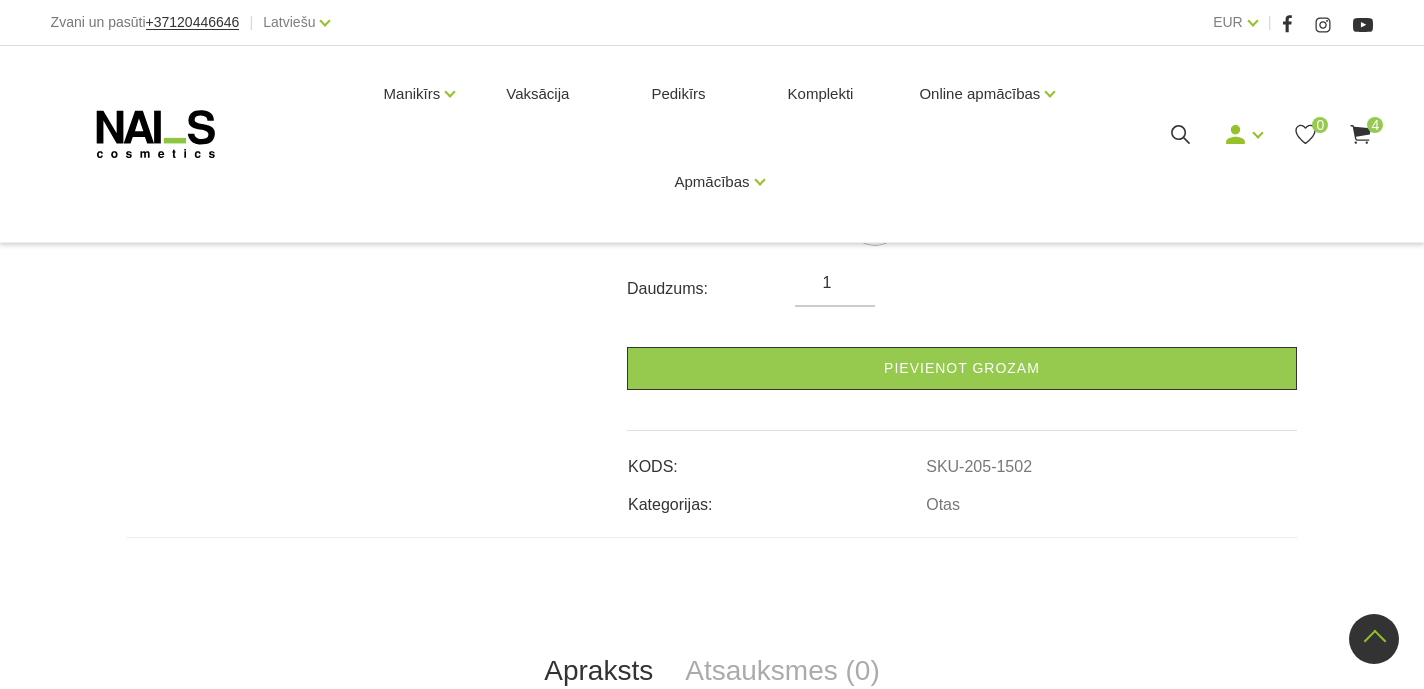 scroll, scrollTop: 280, scrollLeft: 0, axis: vertical 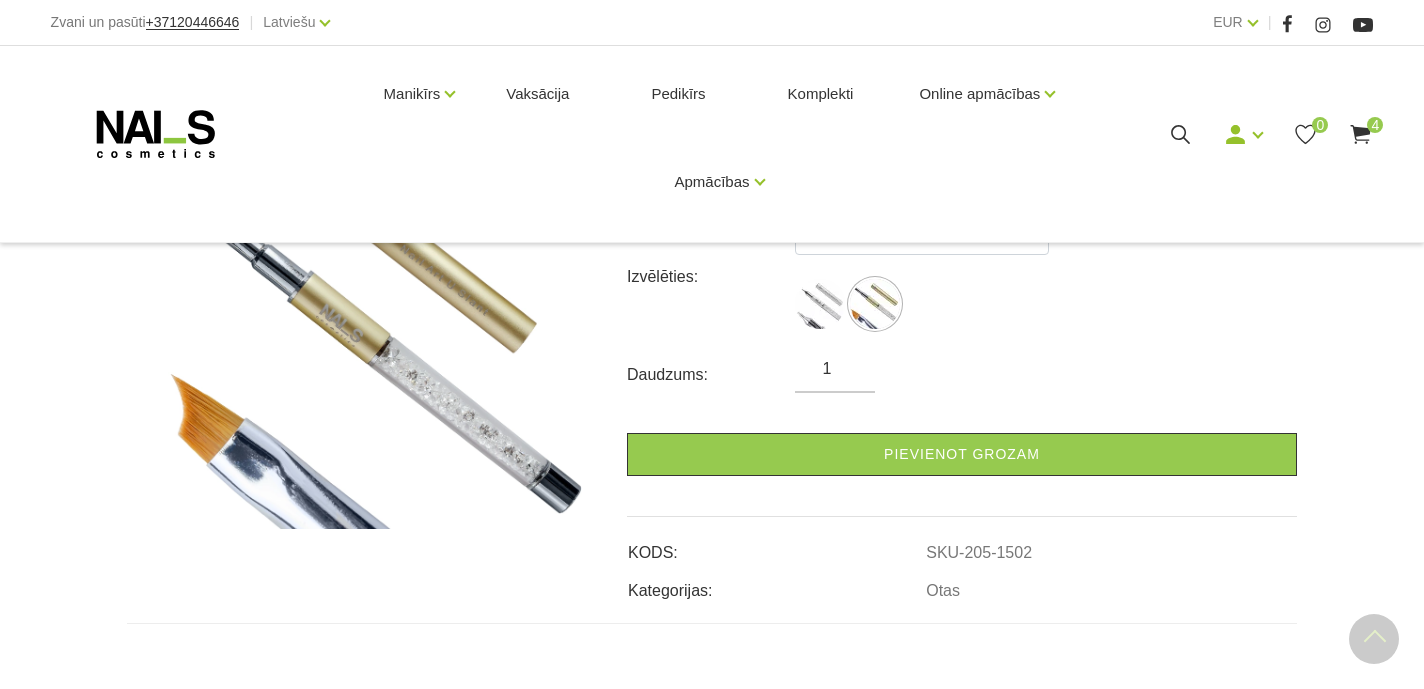 click at bounding box center (362, 336) 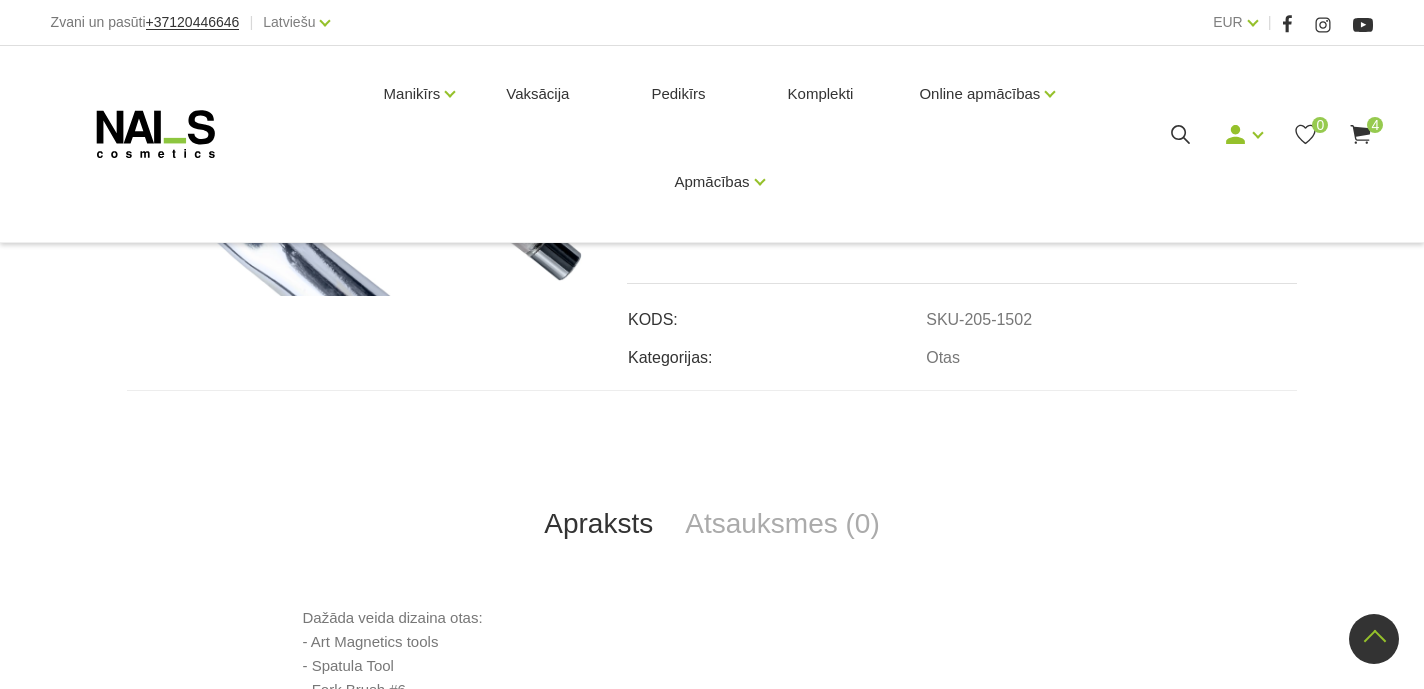 scroll, scrollTop: 514, scrollLeft: 0, axis: vertical 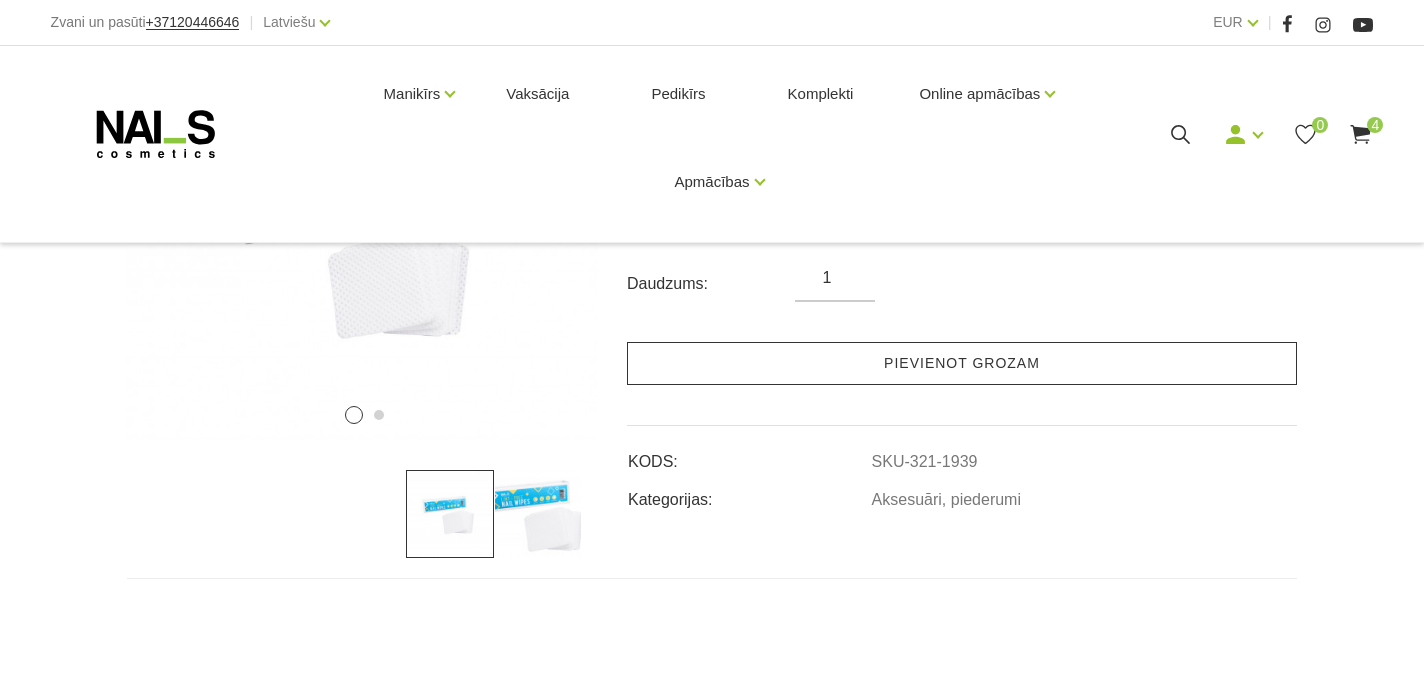 click on "Pievienot grozam" at bounding box center [962, 363] 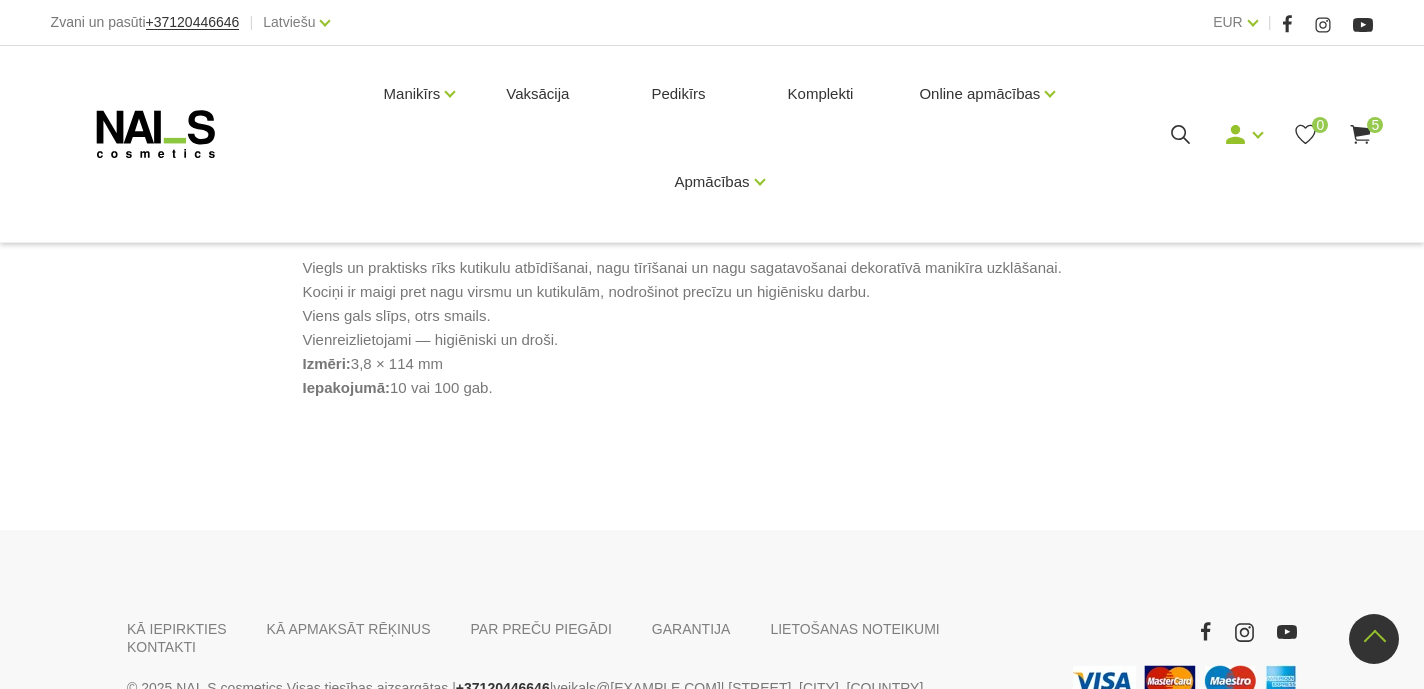 scroll, scrollTop: 945, scrollLeft: 0, axis: vertical 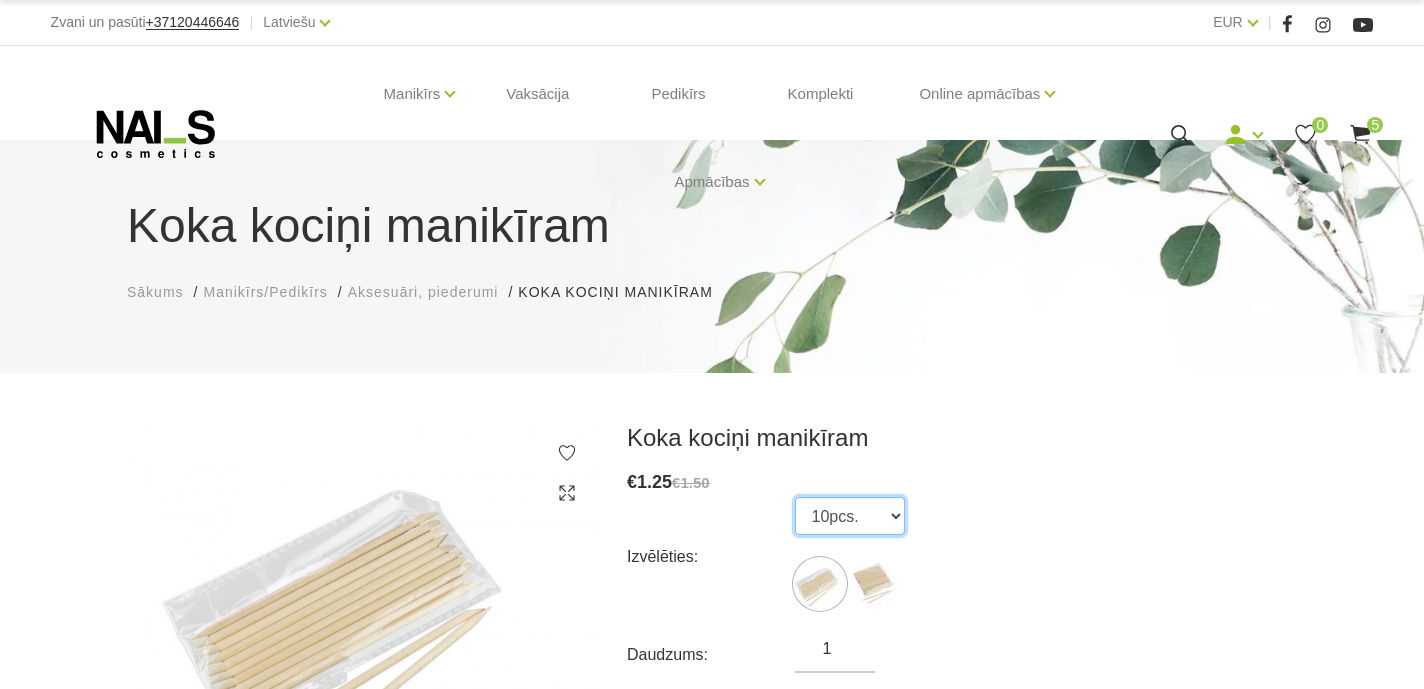 select on "6005" 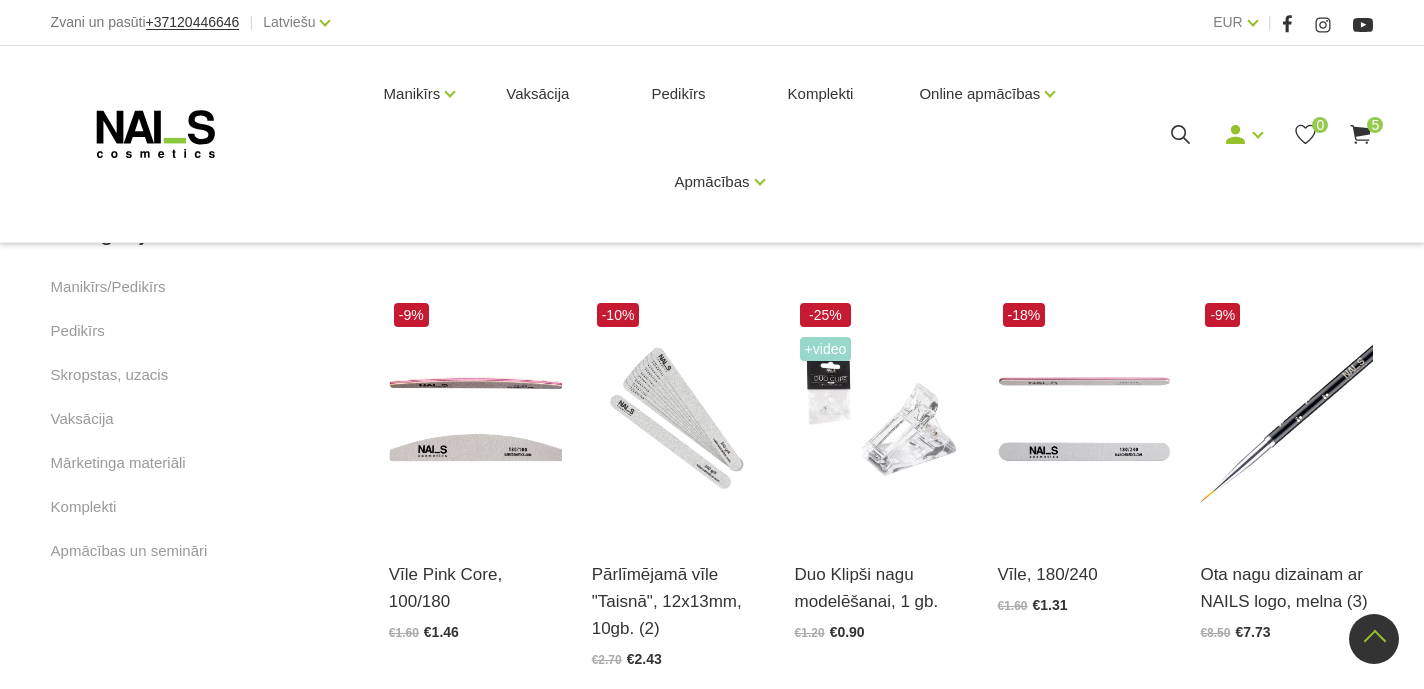 scroll, scrollTop: 1207, scrollLeft: 0, axis: vertical 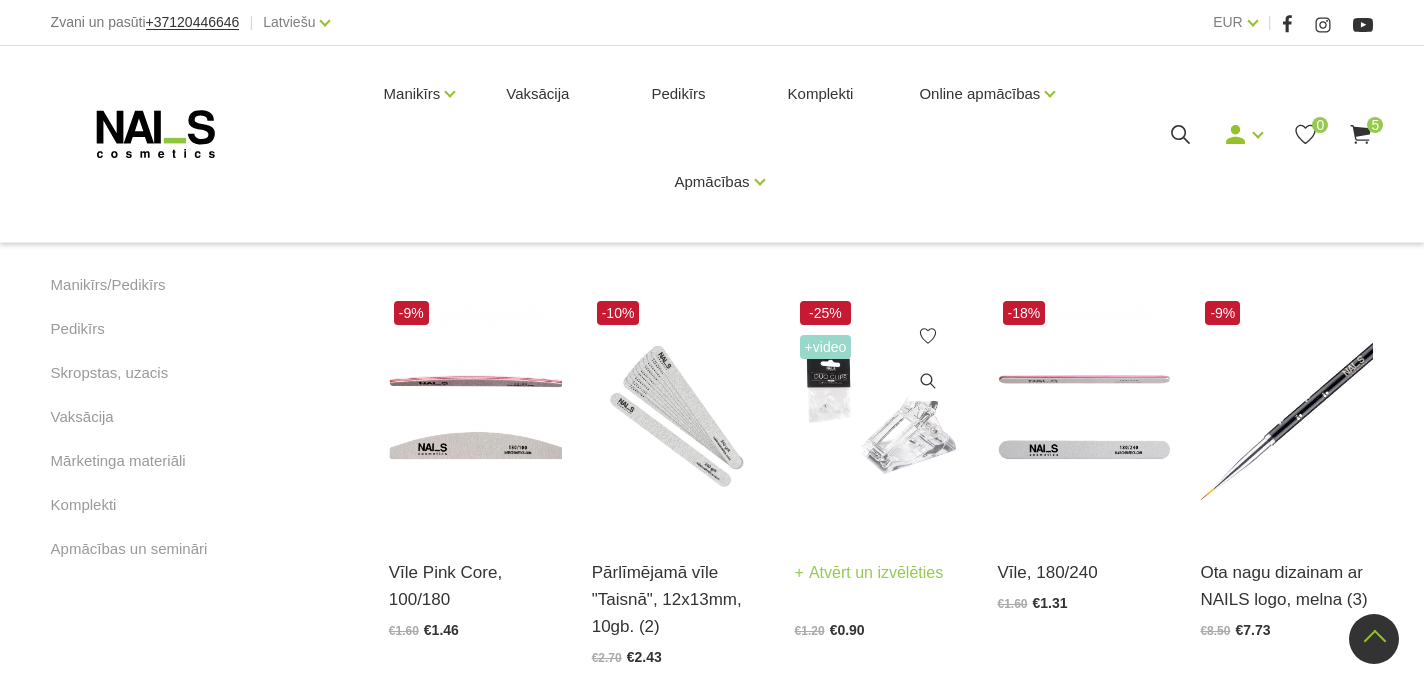 click at bounding box center (881, 415) 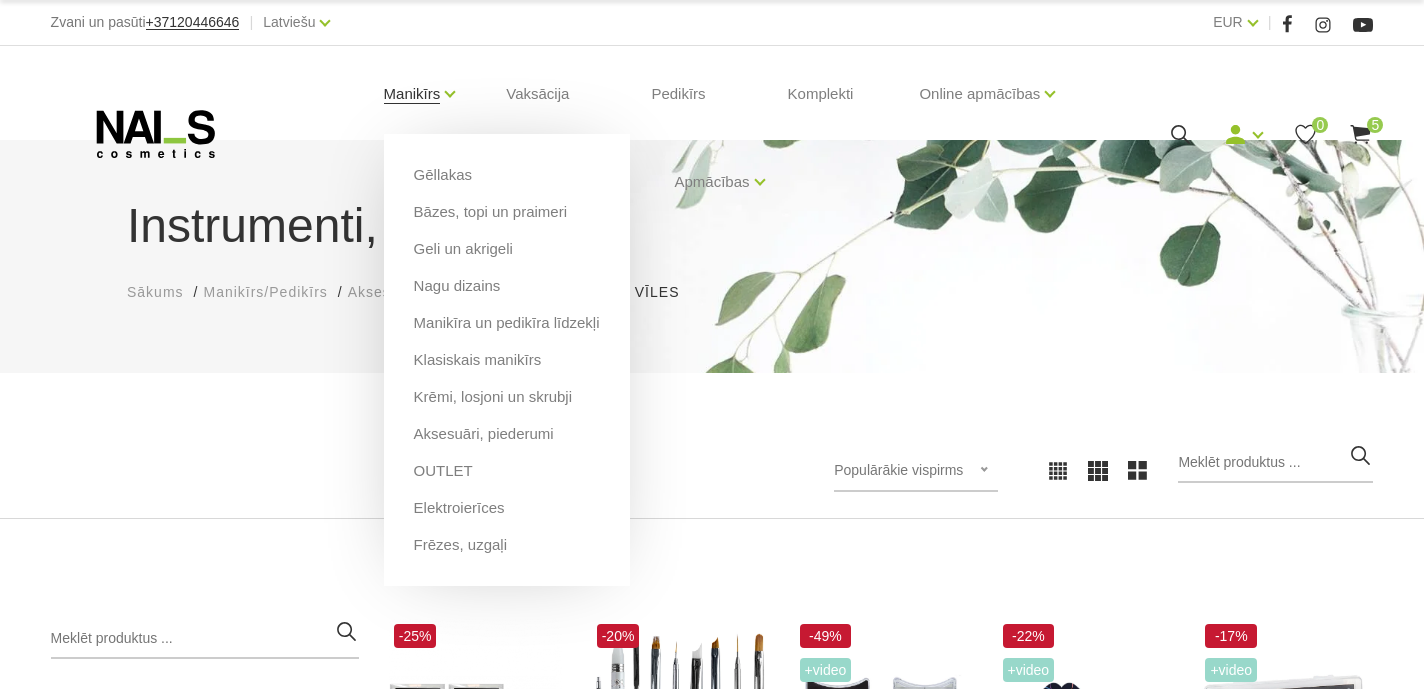 scroll, scrollTop: 0, scrollLeft: 0, axis: both 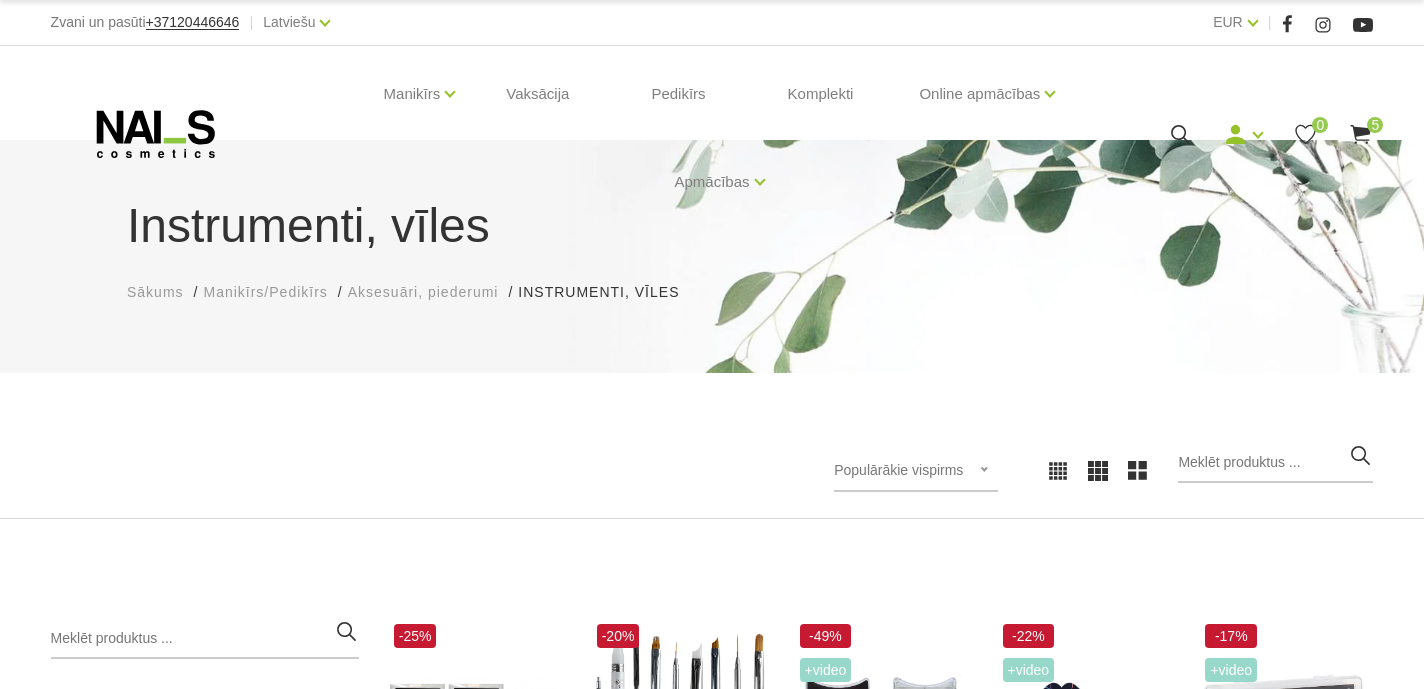 click 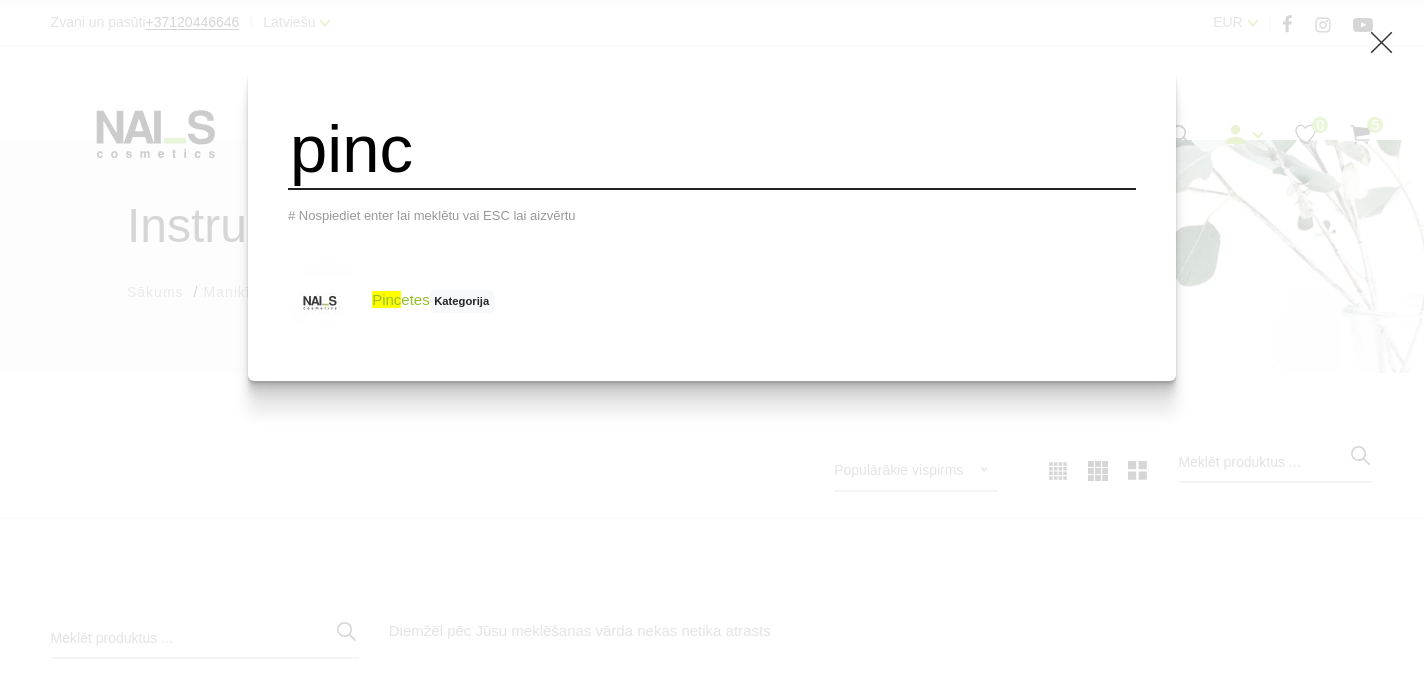 type on "pinc" 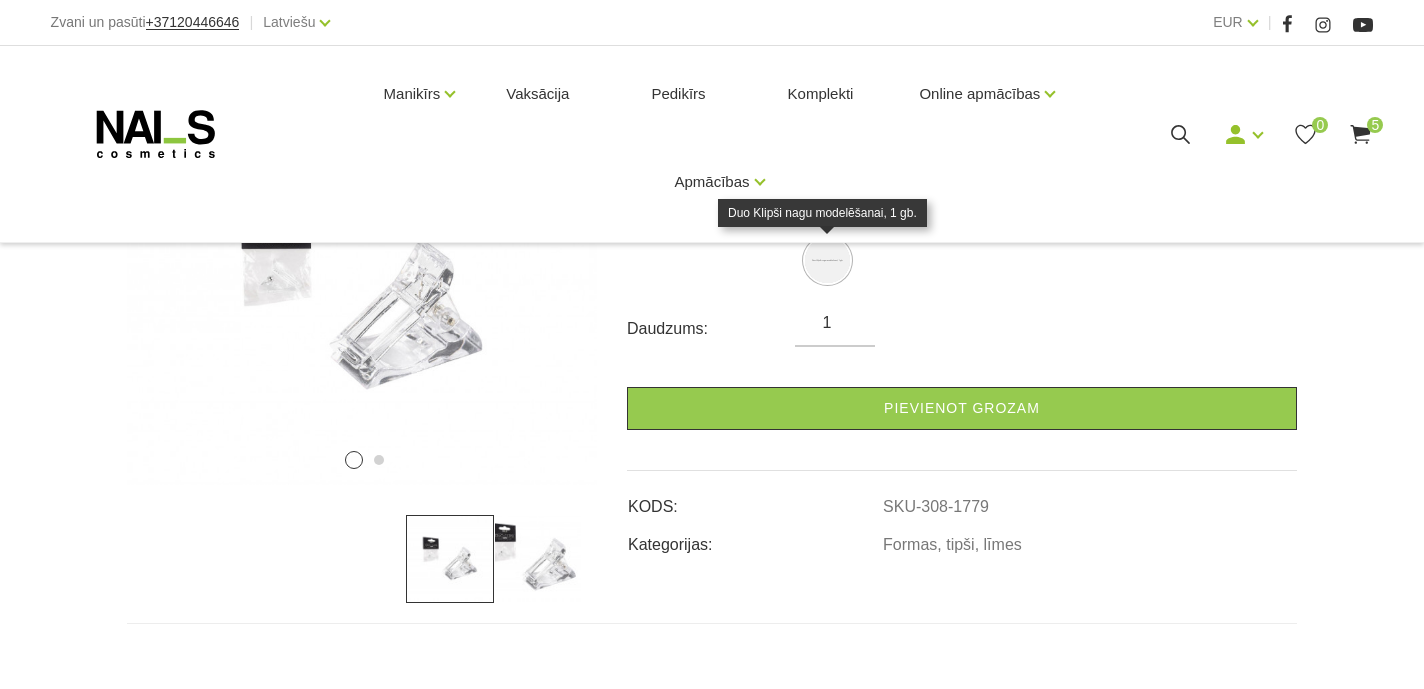 scroll, scrollTop: 327, scrollLeft: 0, axis: vertical 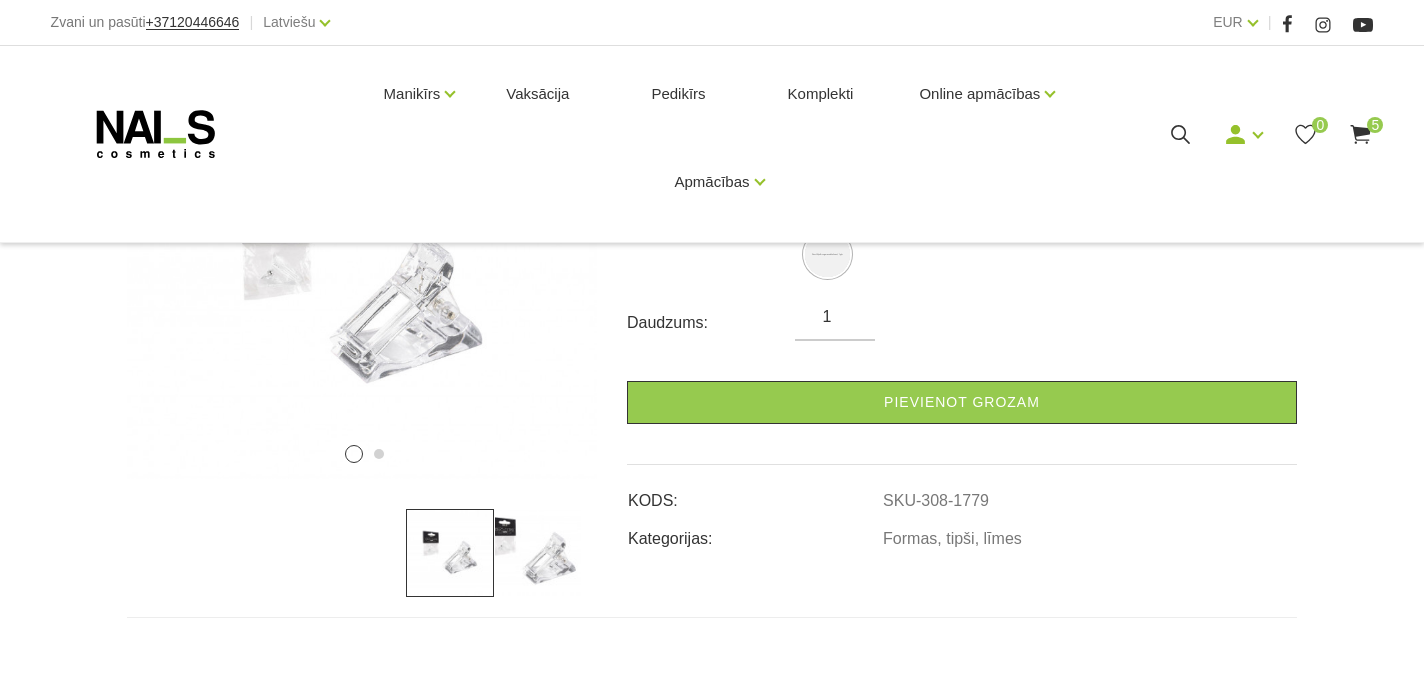 click at bounding box center [538, 553] 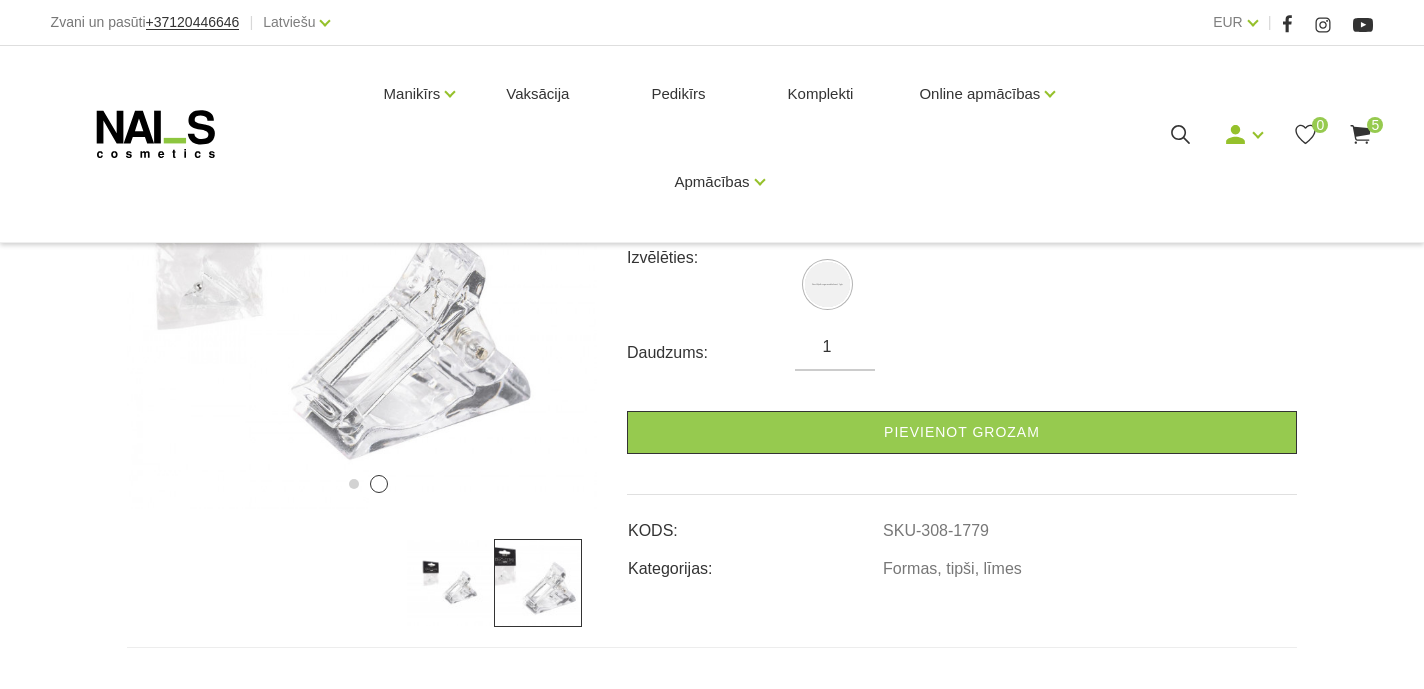 scroll, scrollTop: 301, scrollLeft: 0, axis: vertical 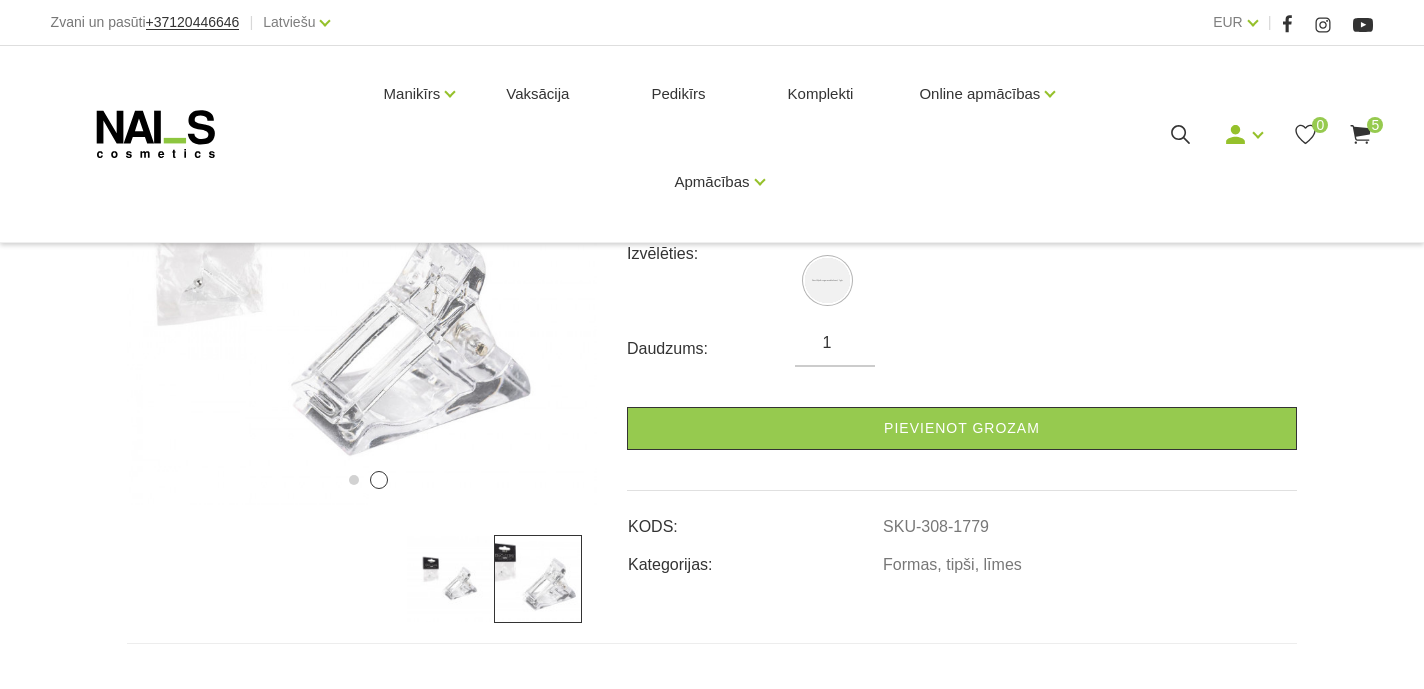 click at bounding box center (450, 579) 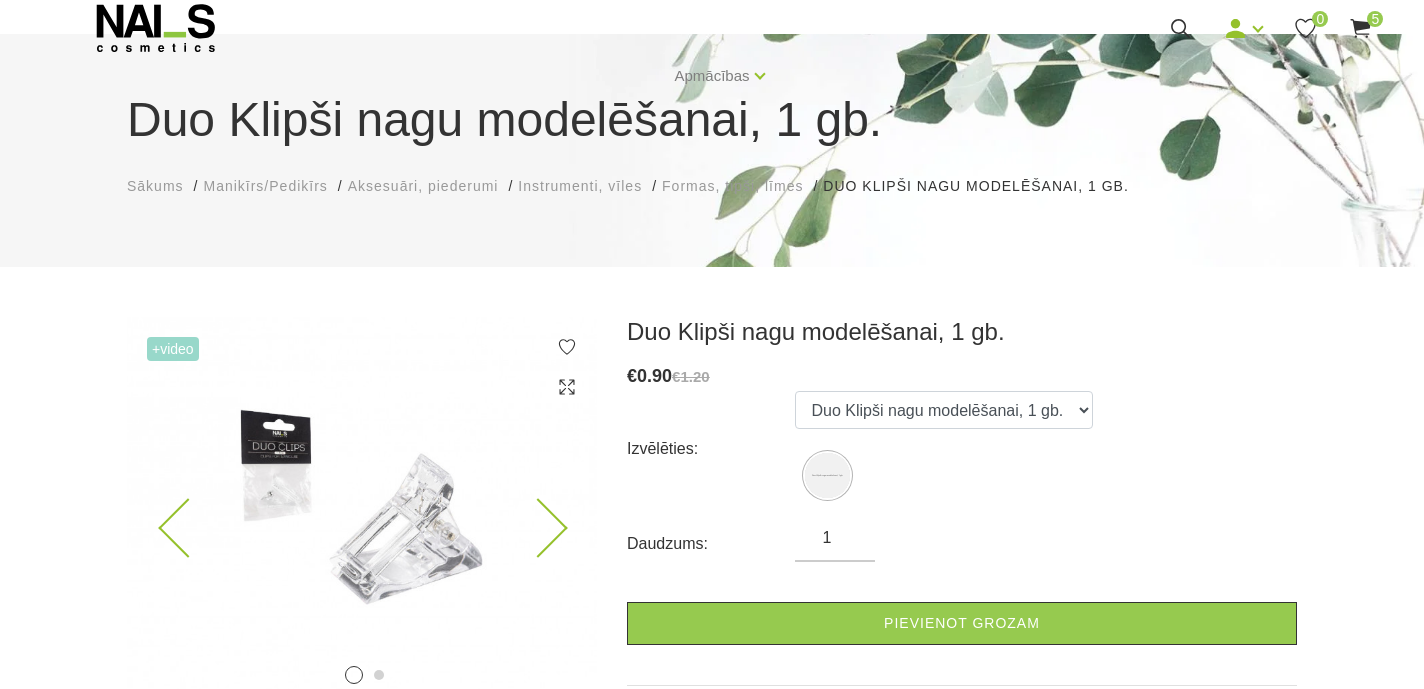 scroll, scrollTop: 106, scrollLeft: 0, axis: vertical 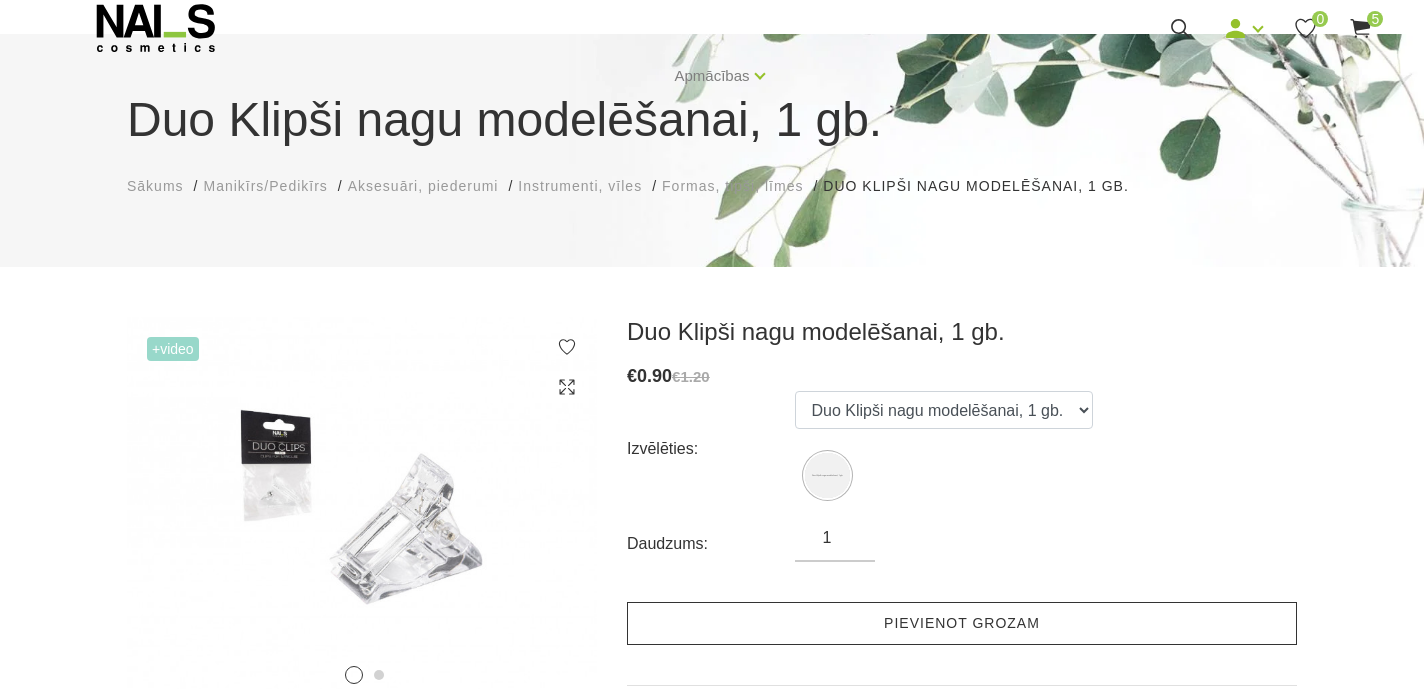 click on "Pievienot grozam" at bounding box center (962, 623) 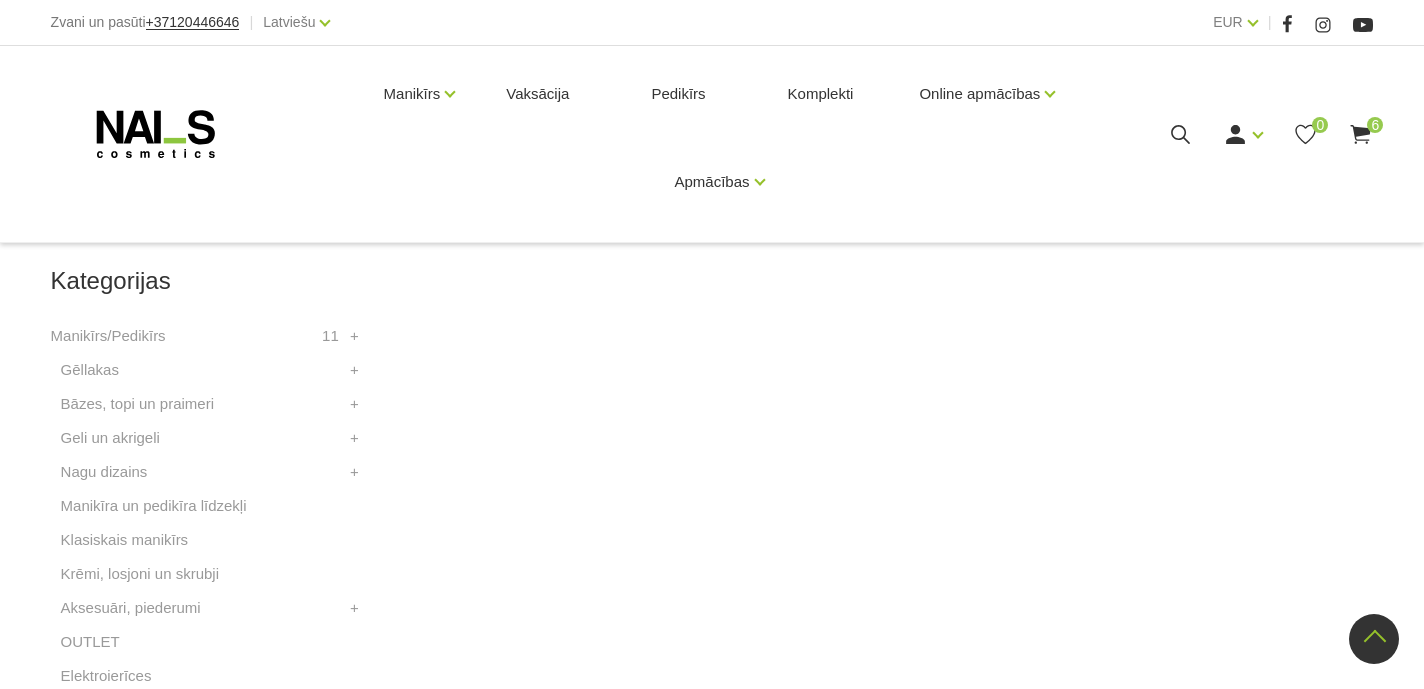 scroll, scrollTop: 437, scrollLeft: 0, axis: vertical 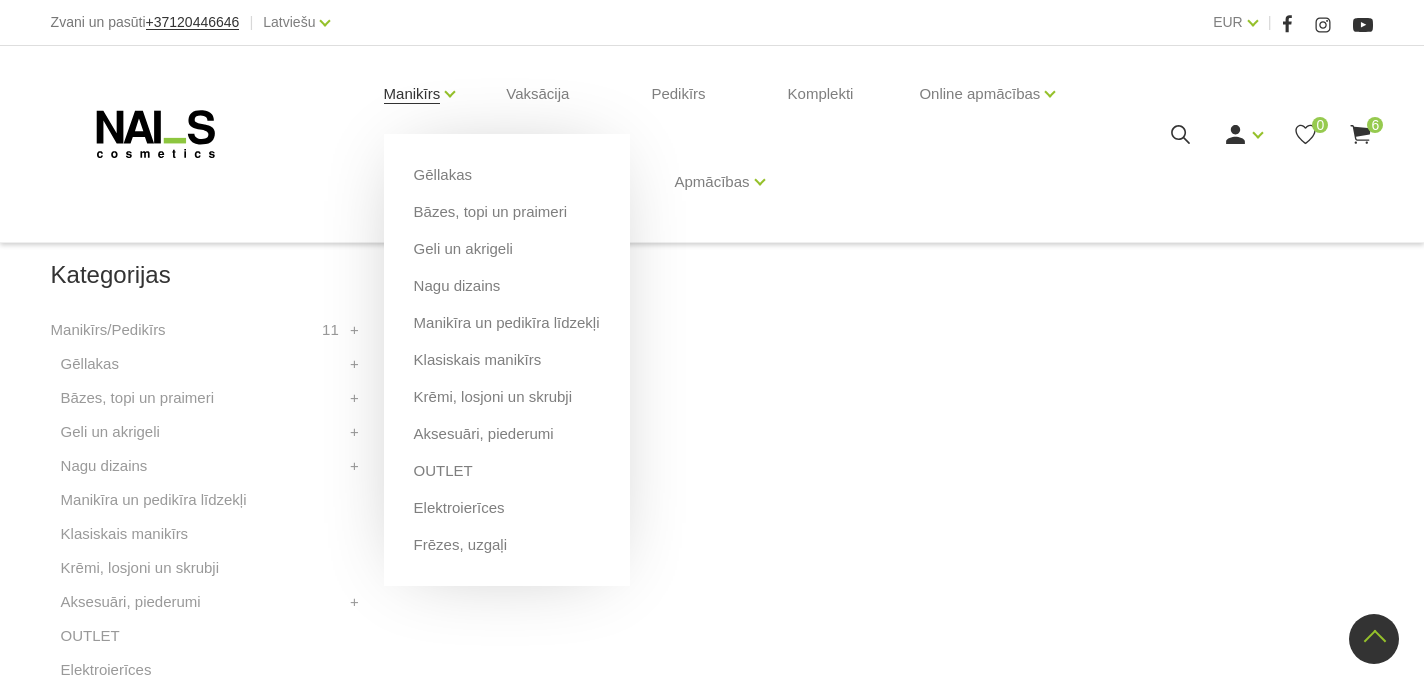 click on "Manikīrs" at bounding box center (412, 94) 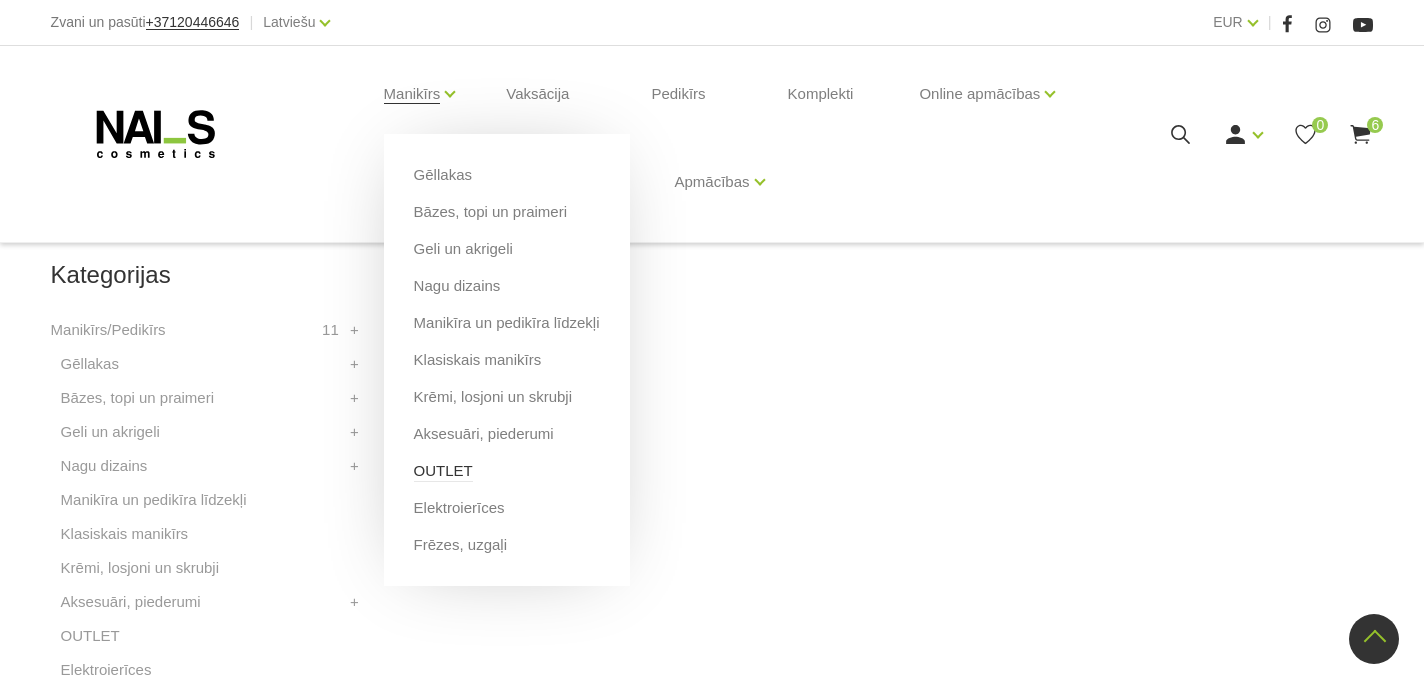 click on "OUTLET" at bounding box center (443, 471) 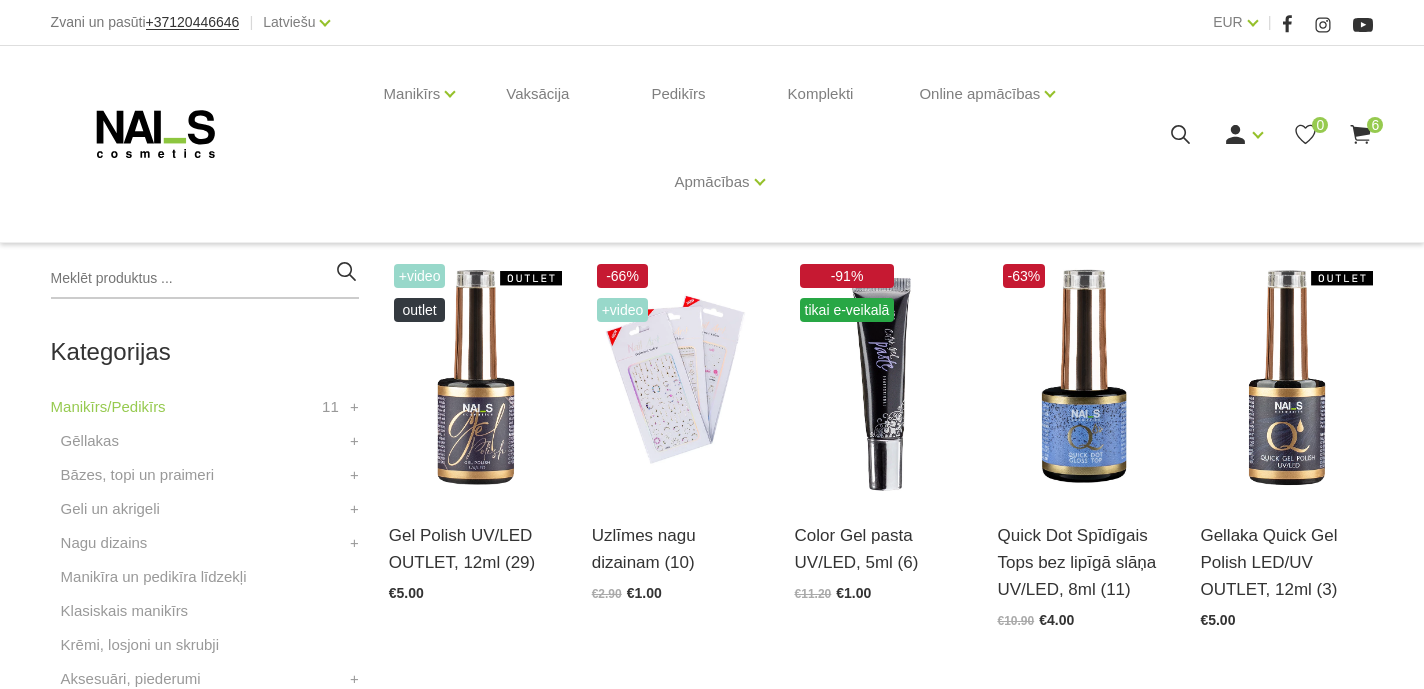 scroll, scrollTop: 359, scrollLeft: 0, axis: vertical 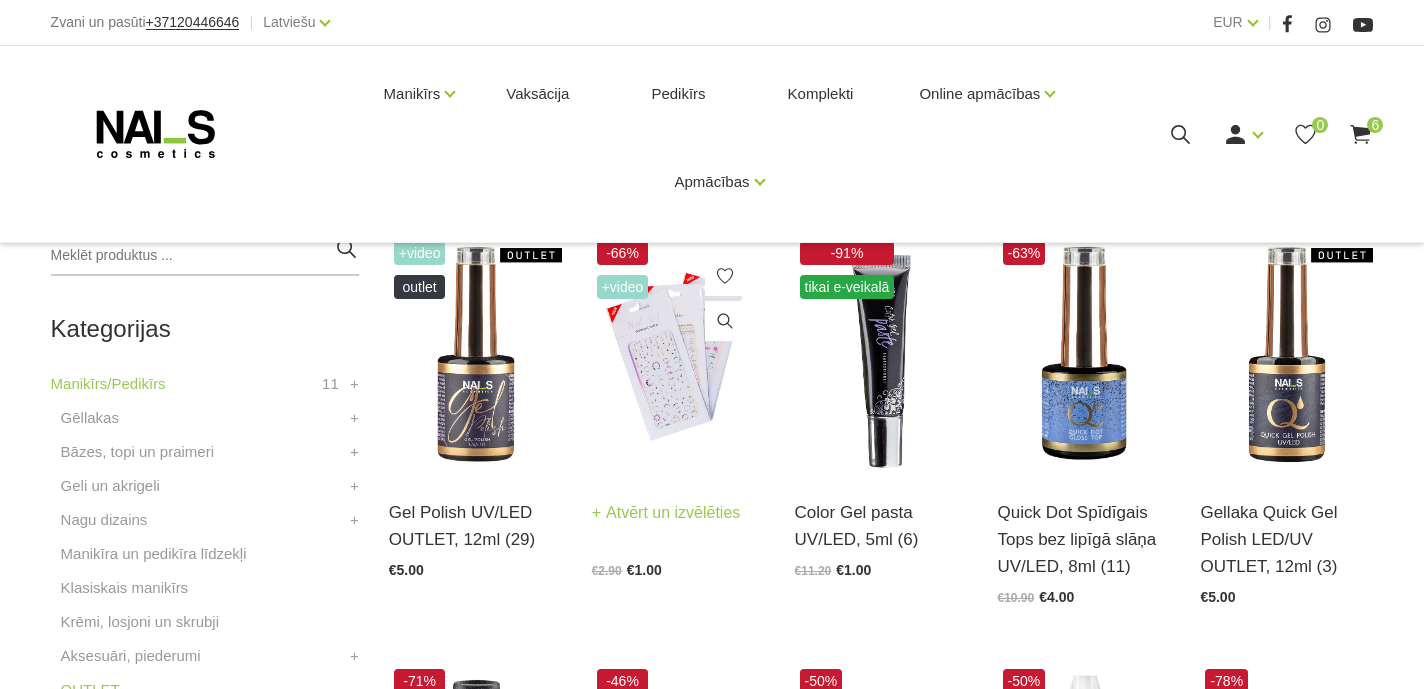 click at bounding box center (678, 355) 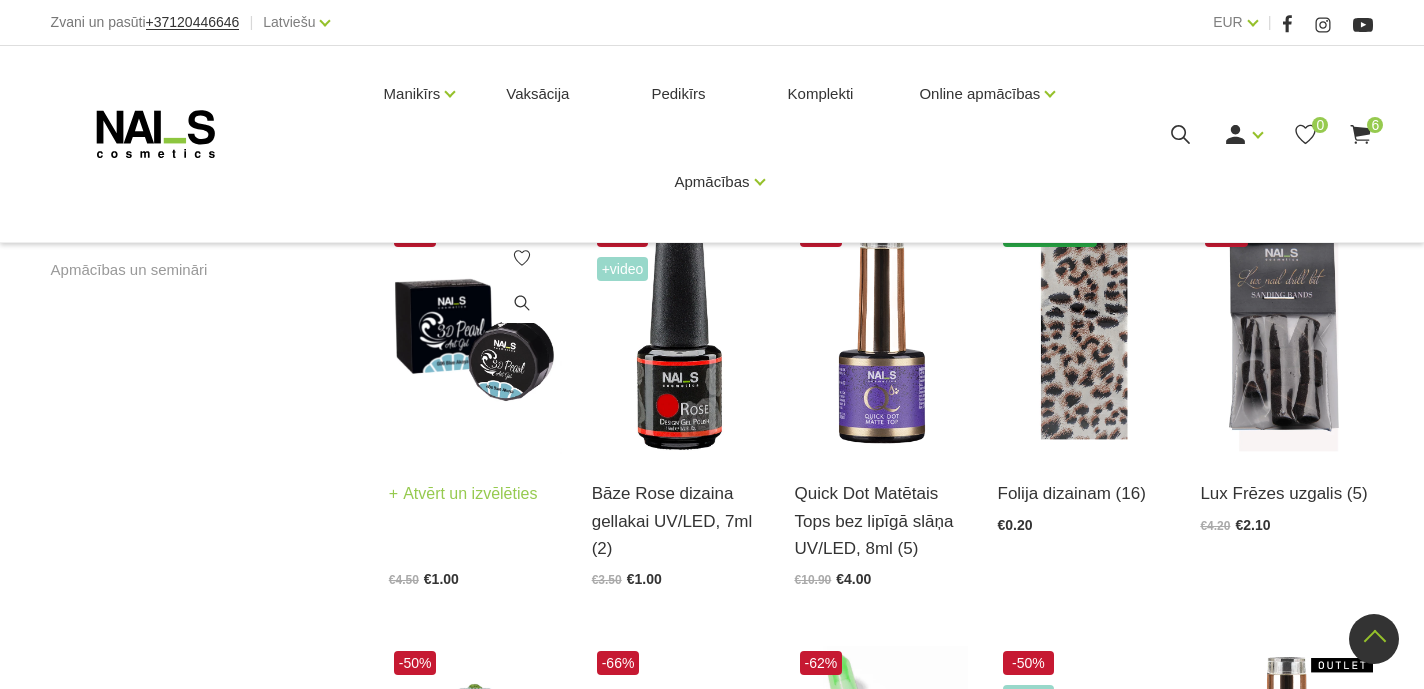 scroll, scrollTop: 1263, scrollLeft: 0, axis: vertical 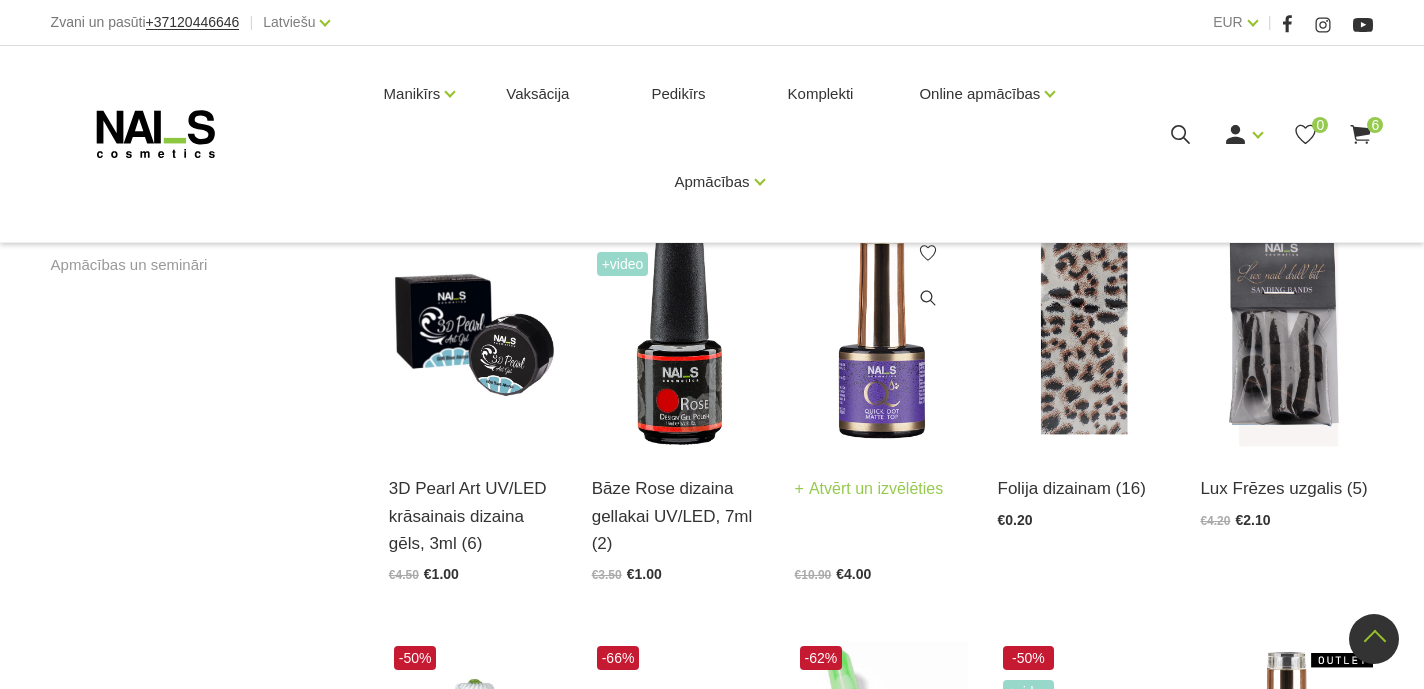 click on "Atvērt un izvēlēties" at bounding box center [869, 489] 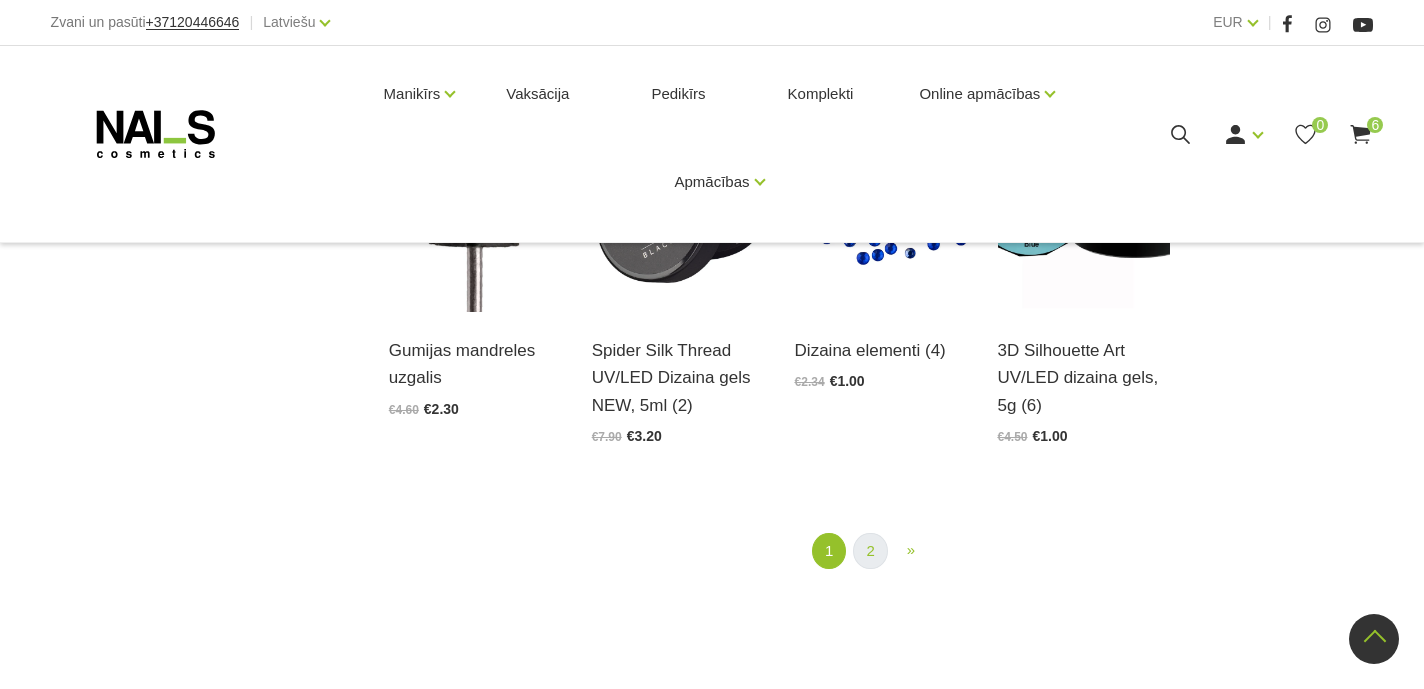 click on "2" at bounding box center [870, 551] 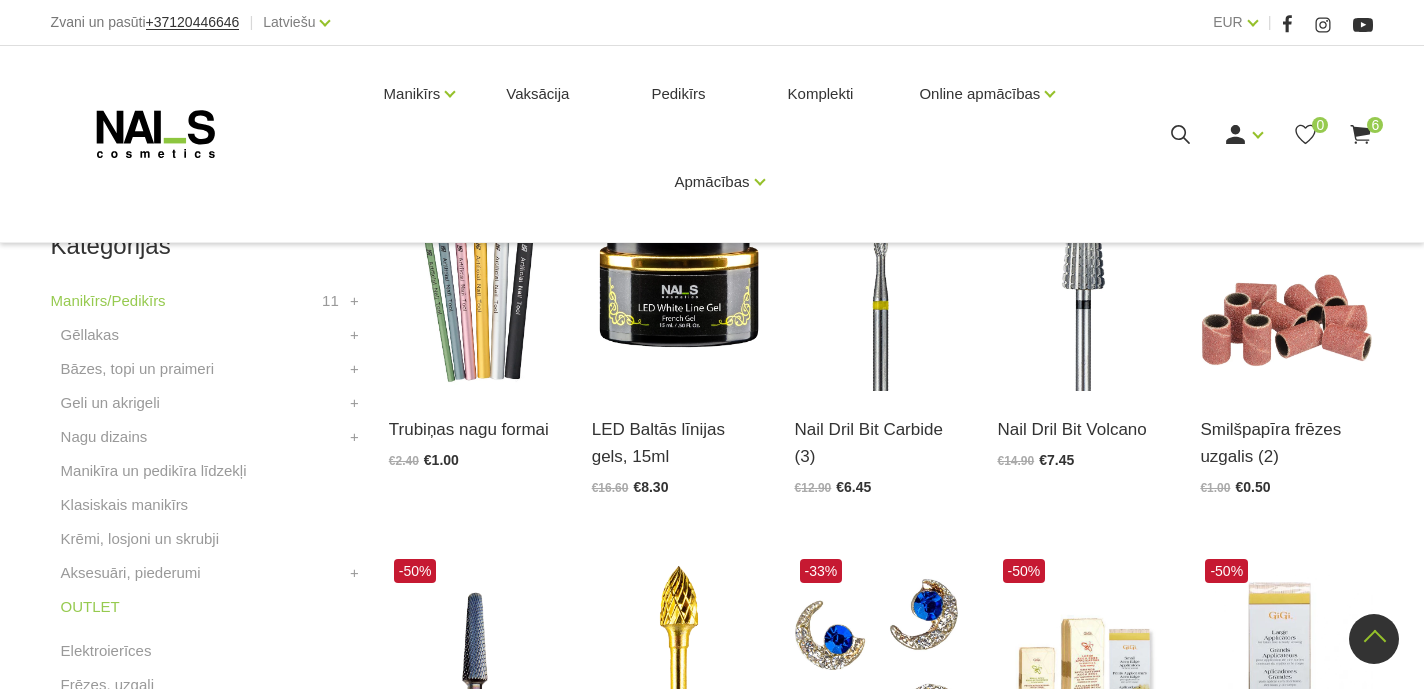 scroll, scrollTop: 466, scrollLeft: 0, axis: vertical 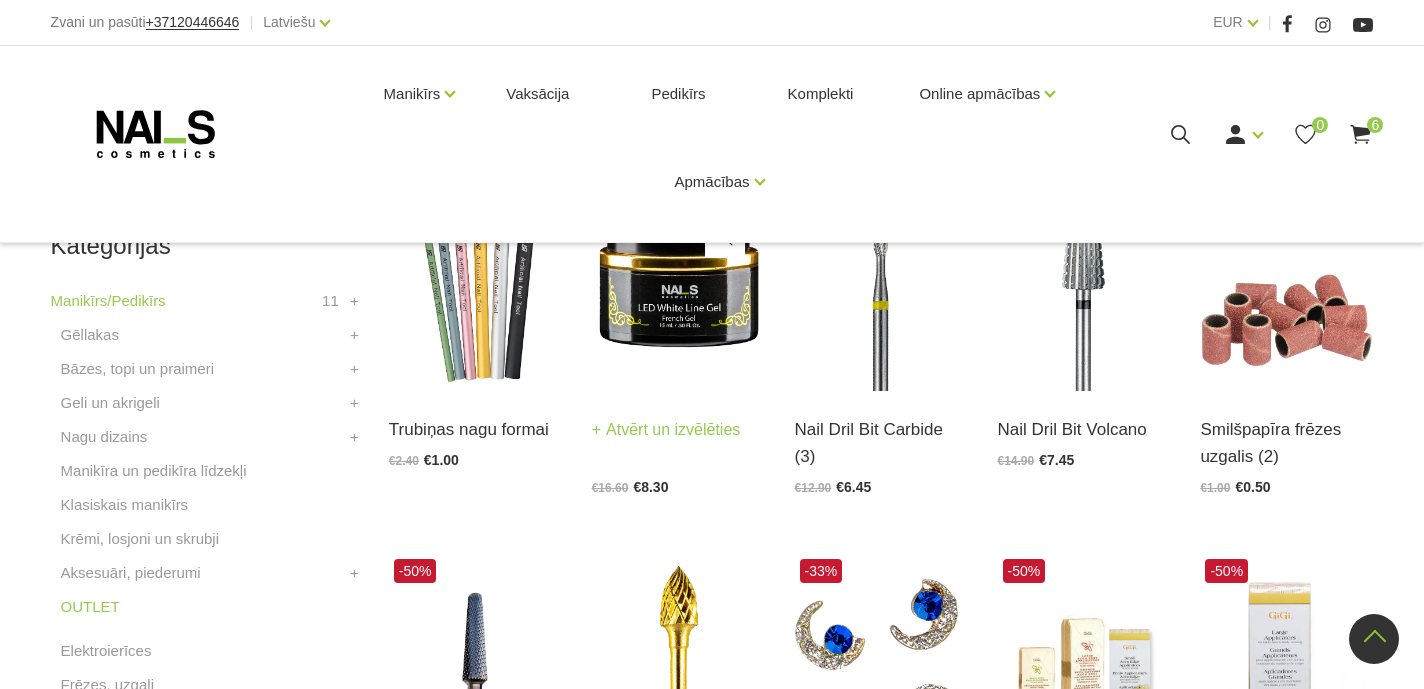 click at bounding box center (678, 272) 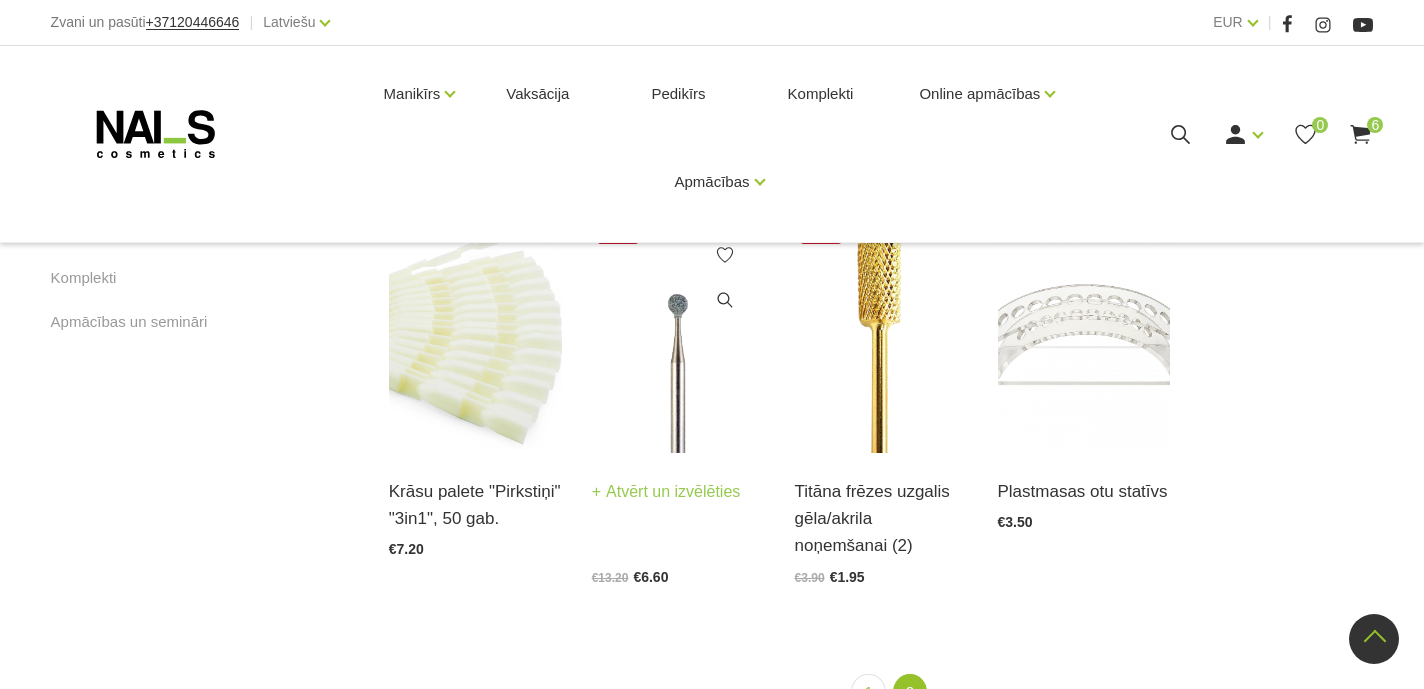 scroll, scrollTop: 1204, scrollLeft: 0, axis: vertical 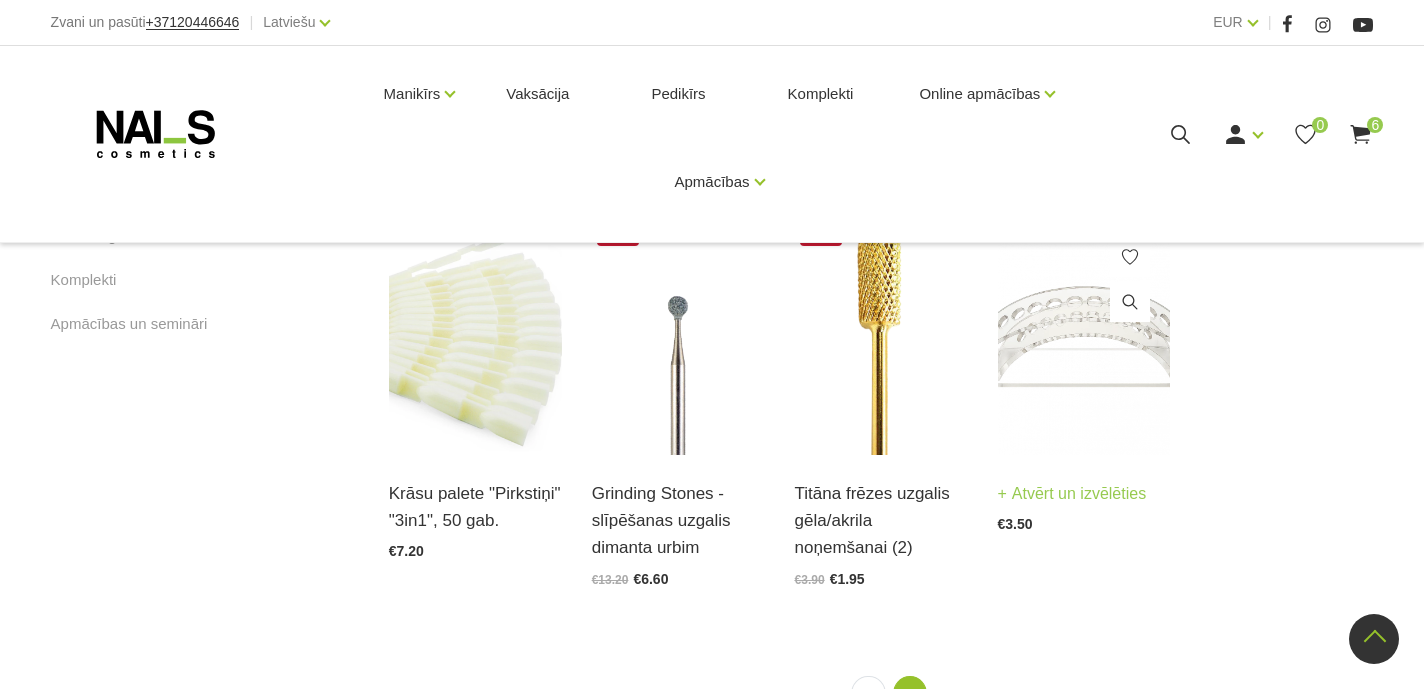 click at bounding box center (1084, 336) 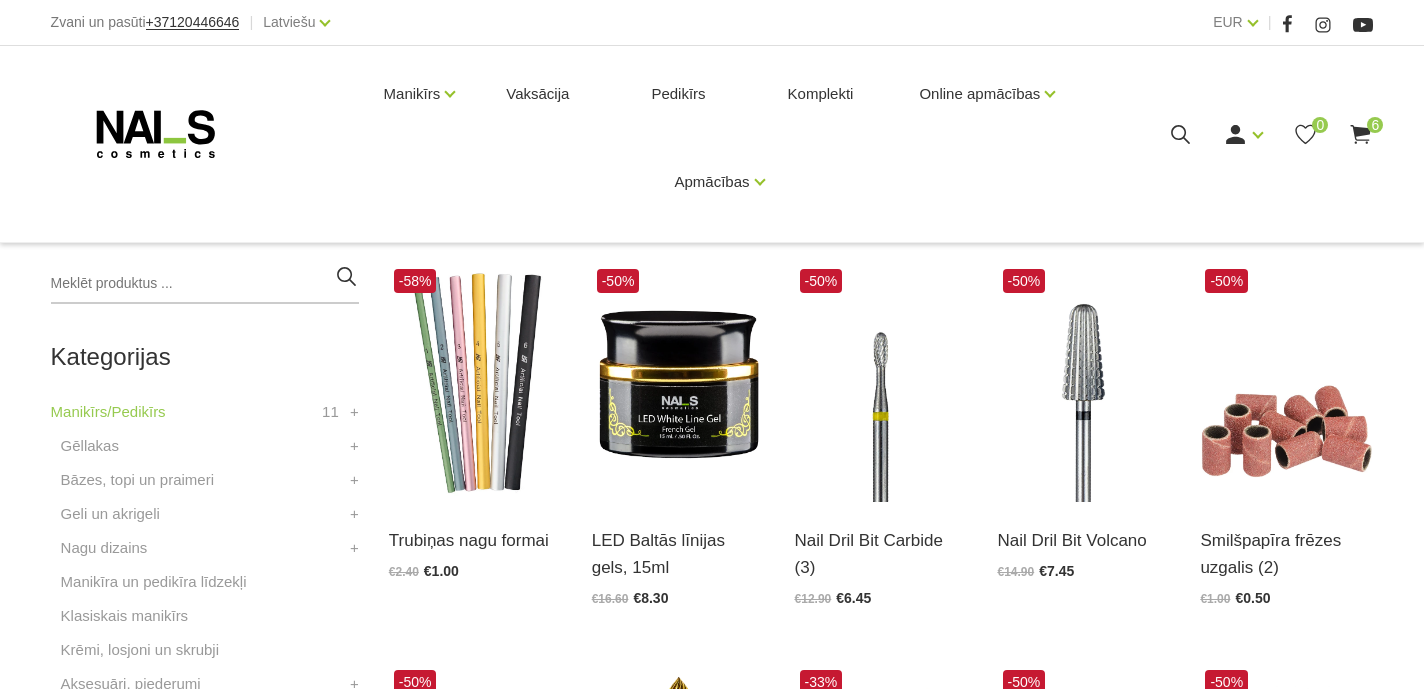 scroll, scrollTop: 364, scrollLeft: 0, axis: vertical 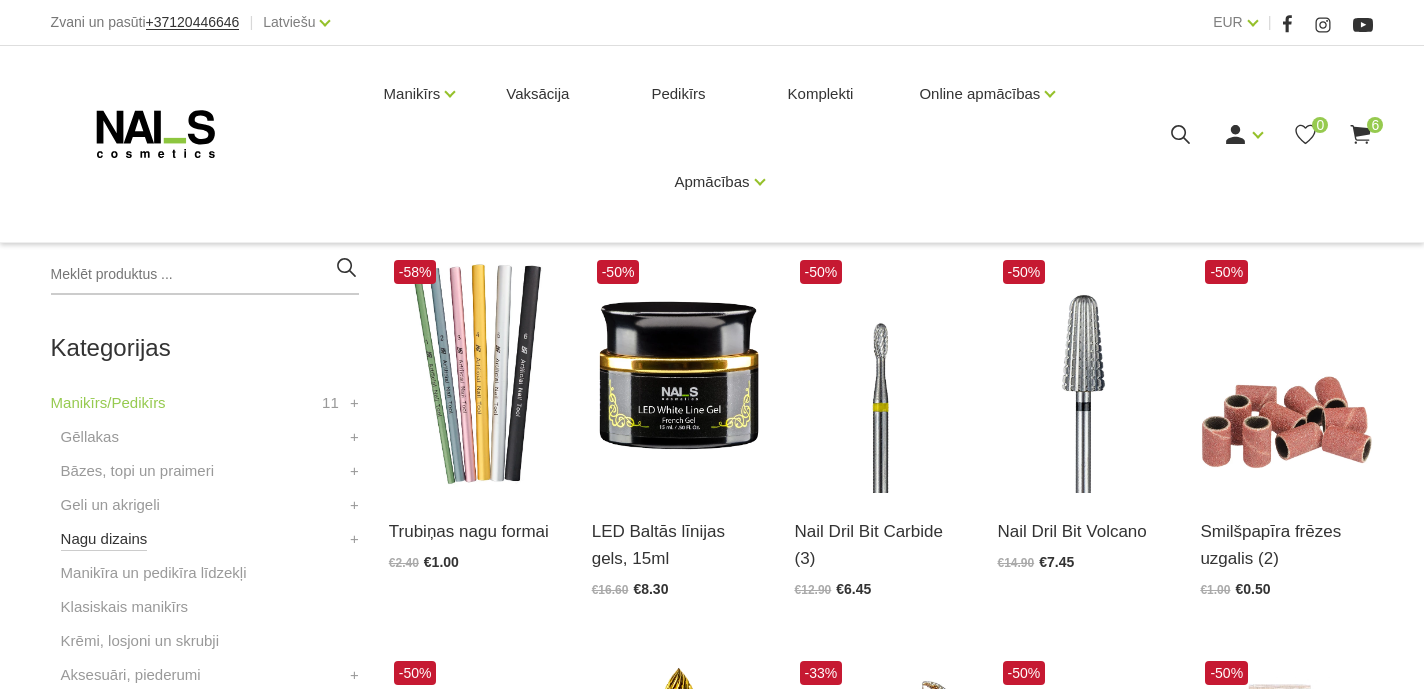 click on "Nagu dizains" at bounding box center [104, 539] 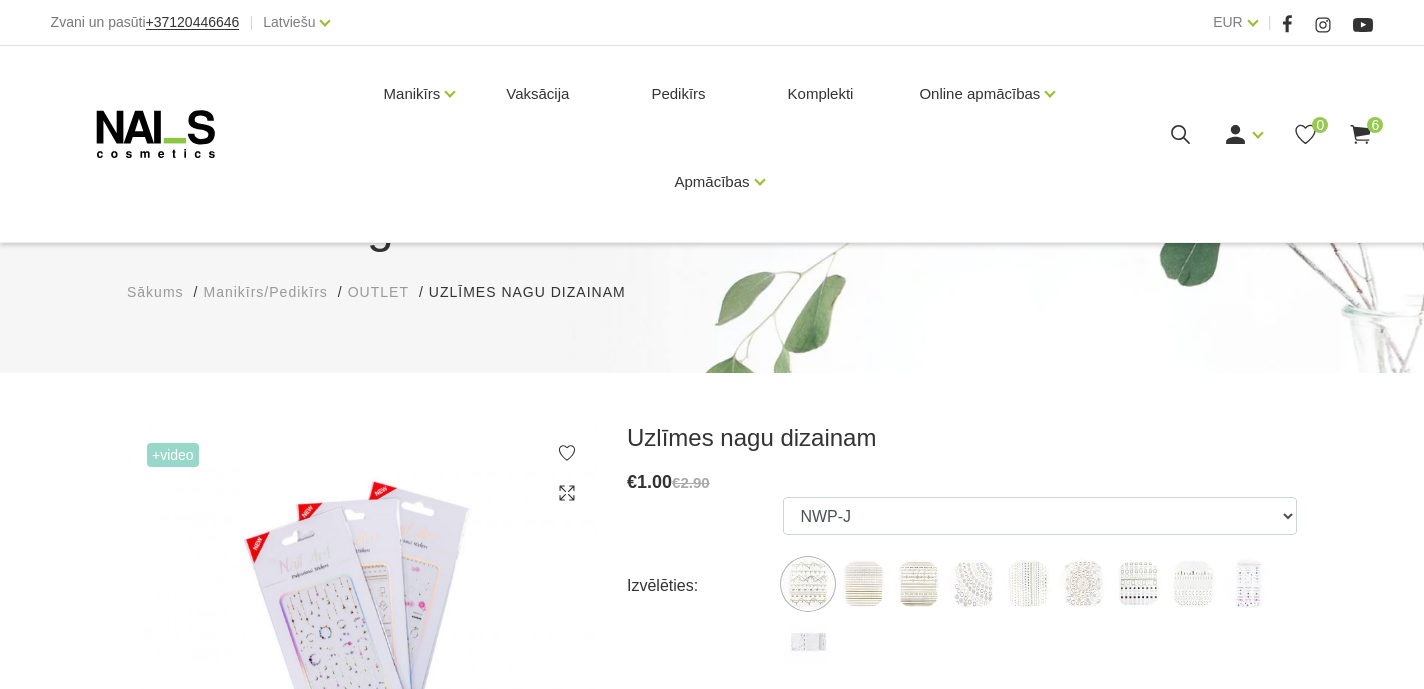 scroll, scrollTop: 280, scrollLeft: 0, axis: vertical 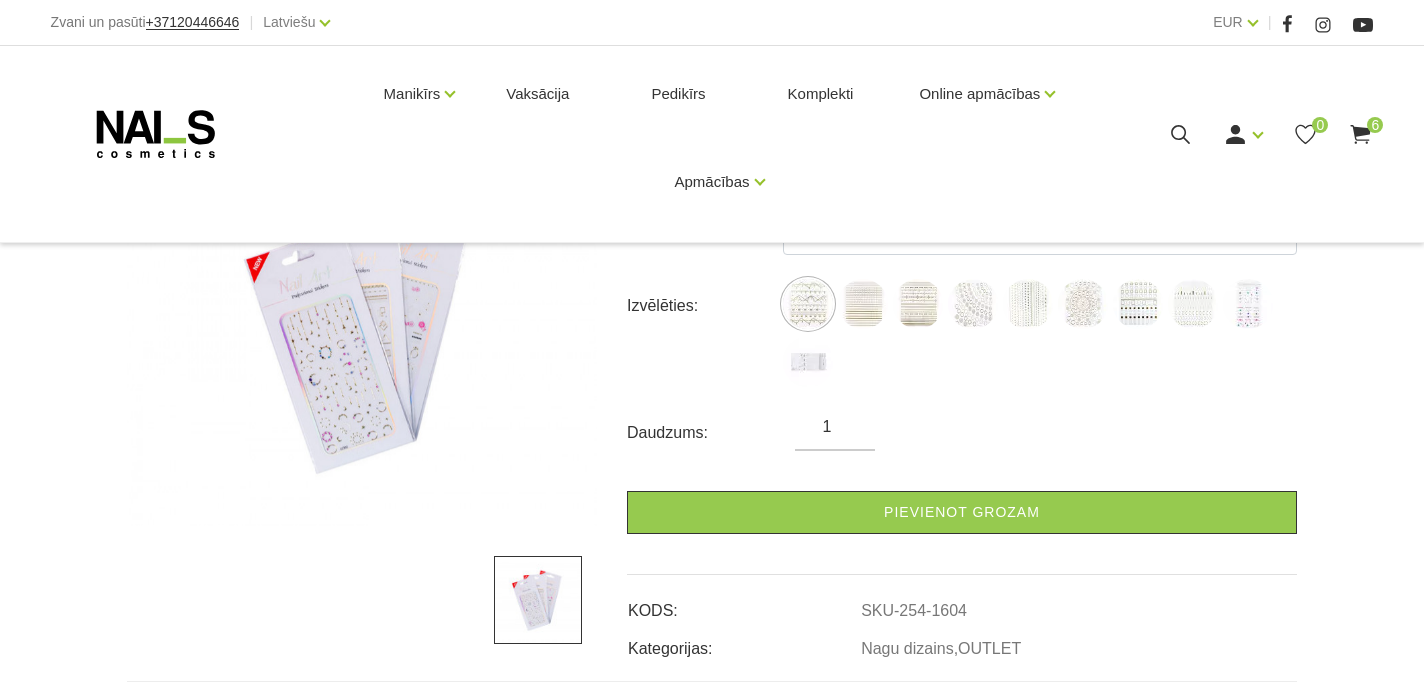 click at bounding box center (362, 334) 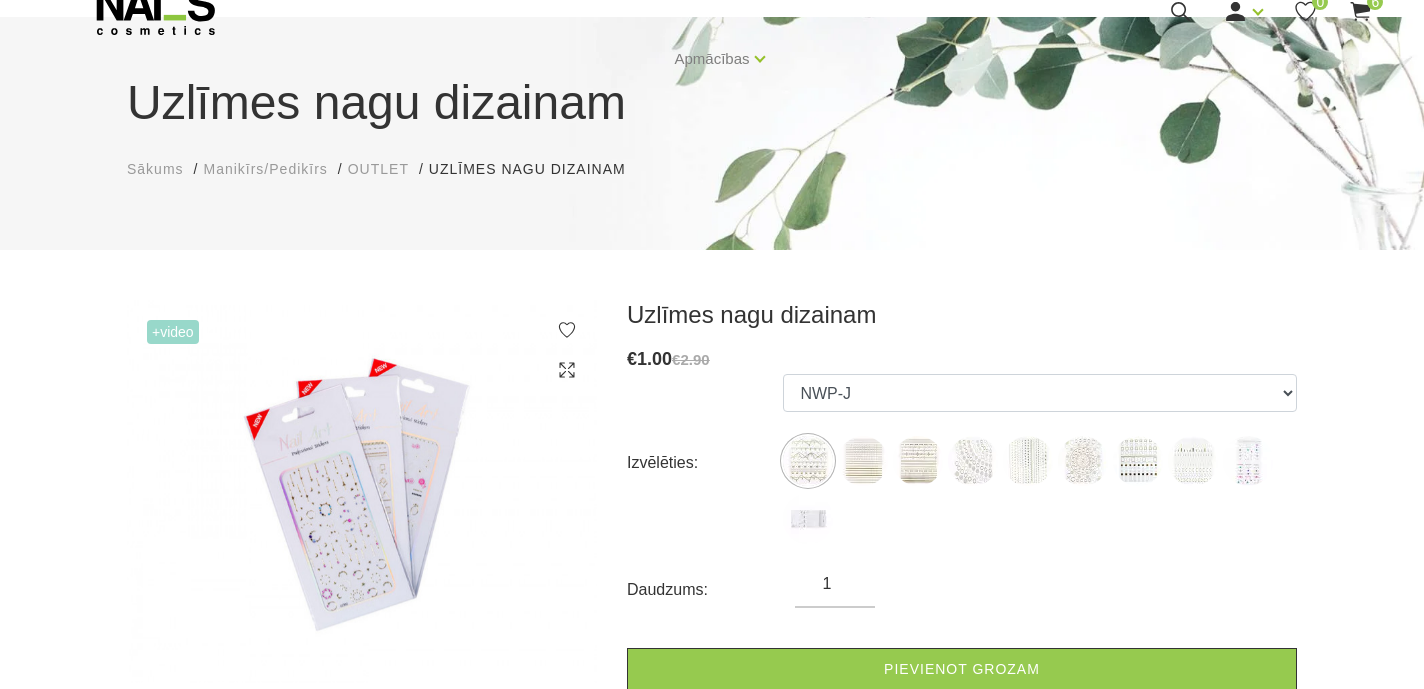 scroll, scrollTop: 106, scrollLeft: 0, axis: vertical 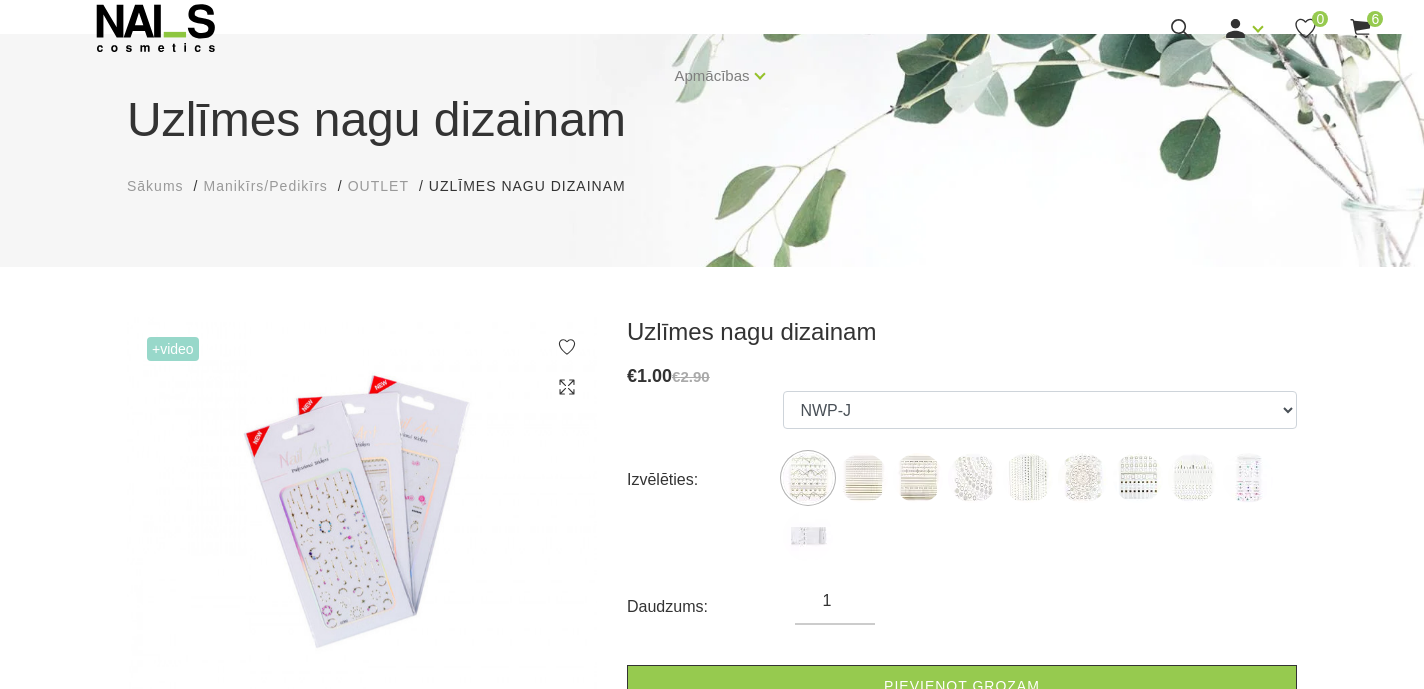 click on "+Video" at bounding box center [173, 349] 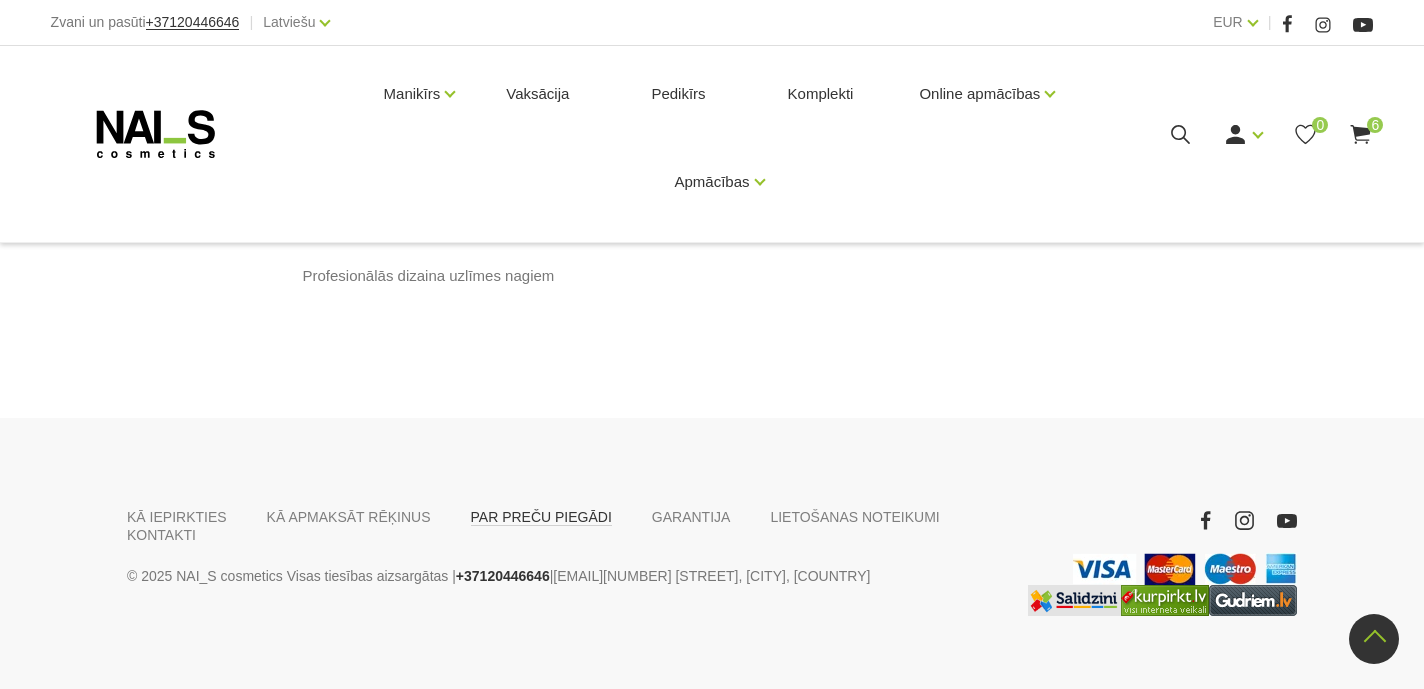 scroll, scrollTop: 436, scrollLeft: 0, axis: vertical 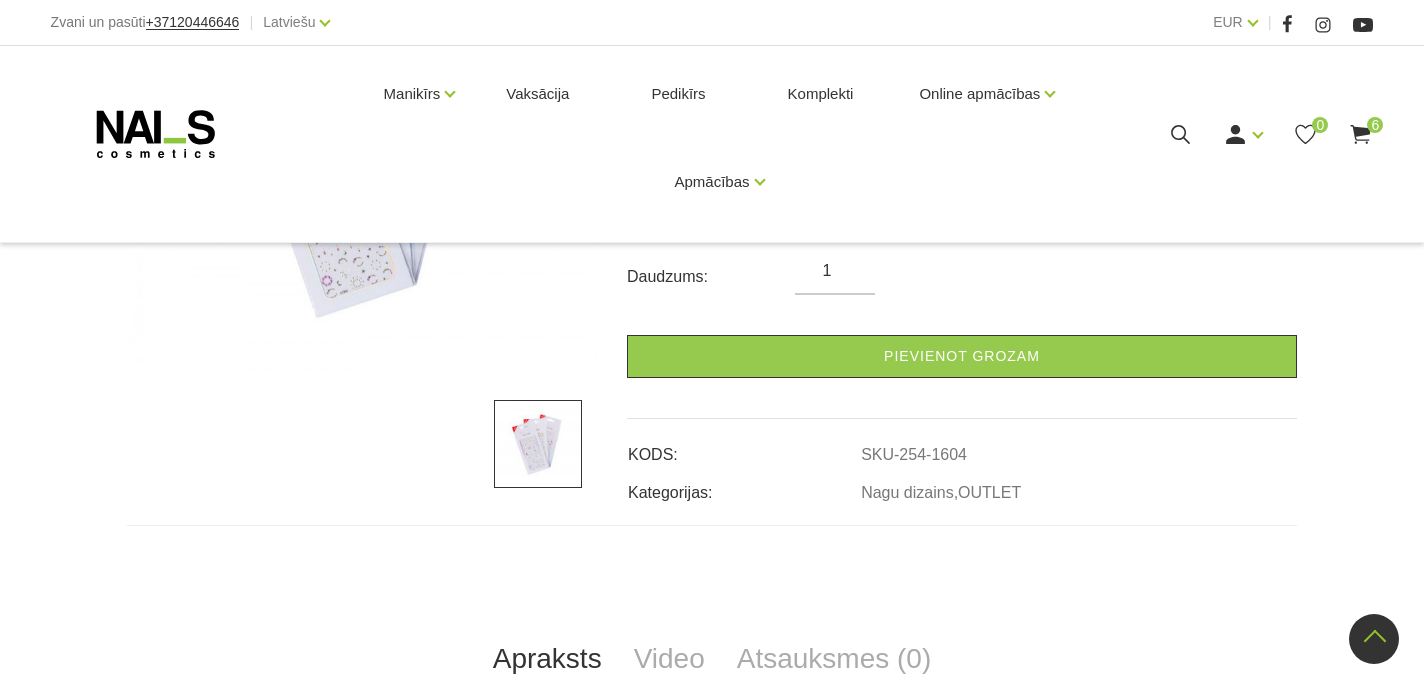 click at bounding box center [538, 444] 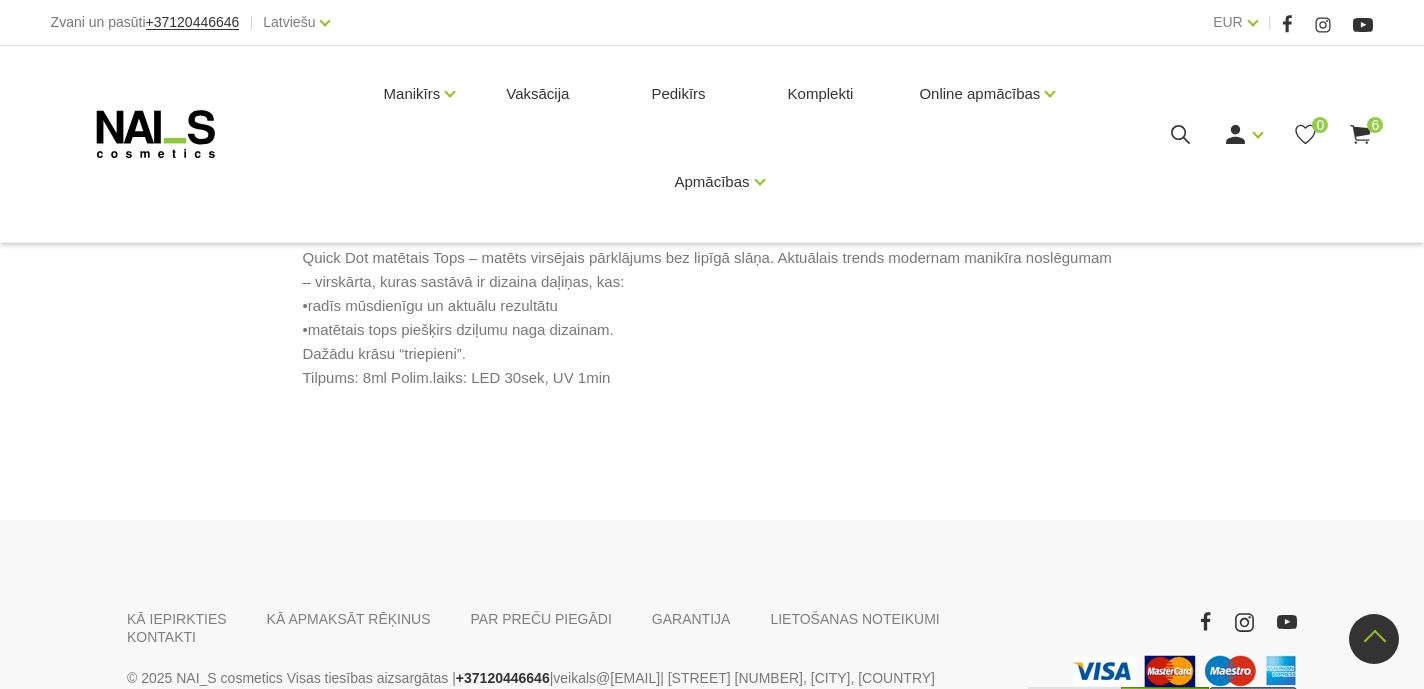 scroll, scrollTop: 916, scrollLeft: 0, axis: vertical 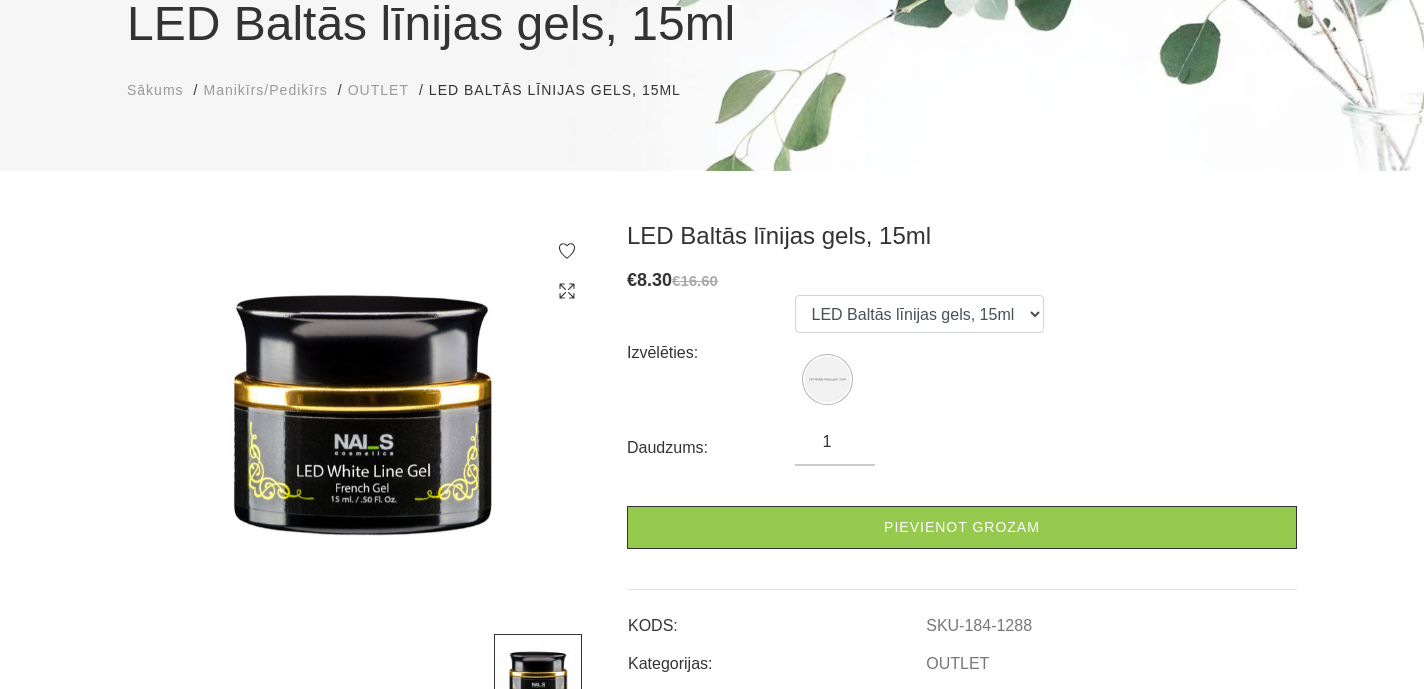 click on "LED Baltās līnijas gels, 15ml € 8.30 €16.60 Izvēlēties:  LED Baltās līnijas gels, 15ml Daudzums:  1
Pievienot grozam
KODS:  SKU-184-1288 Kategorijas:  OUTLET" at bounding box center [962, 471] 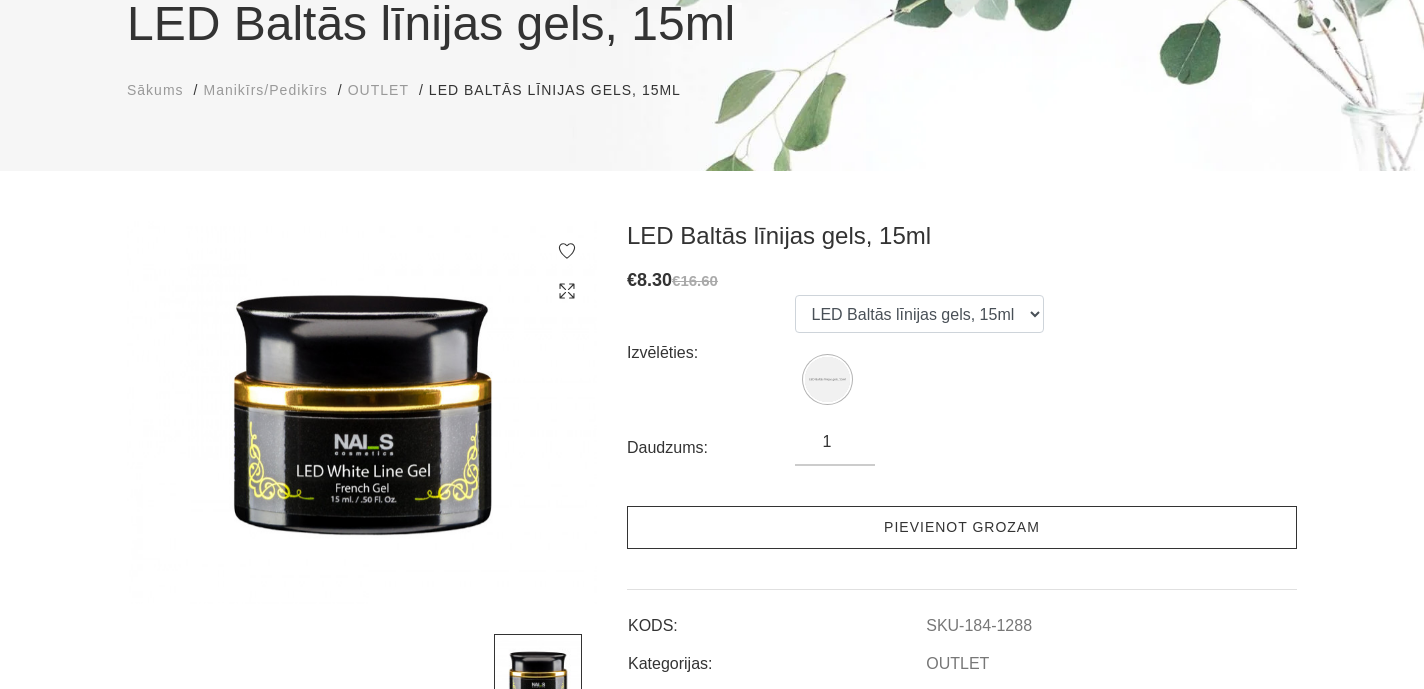 click on "Pievienot grozam" at bounding box center [962, 527] 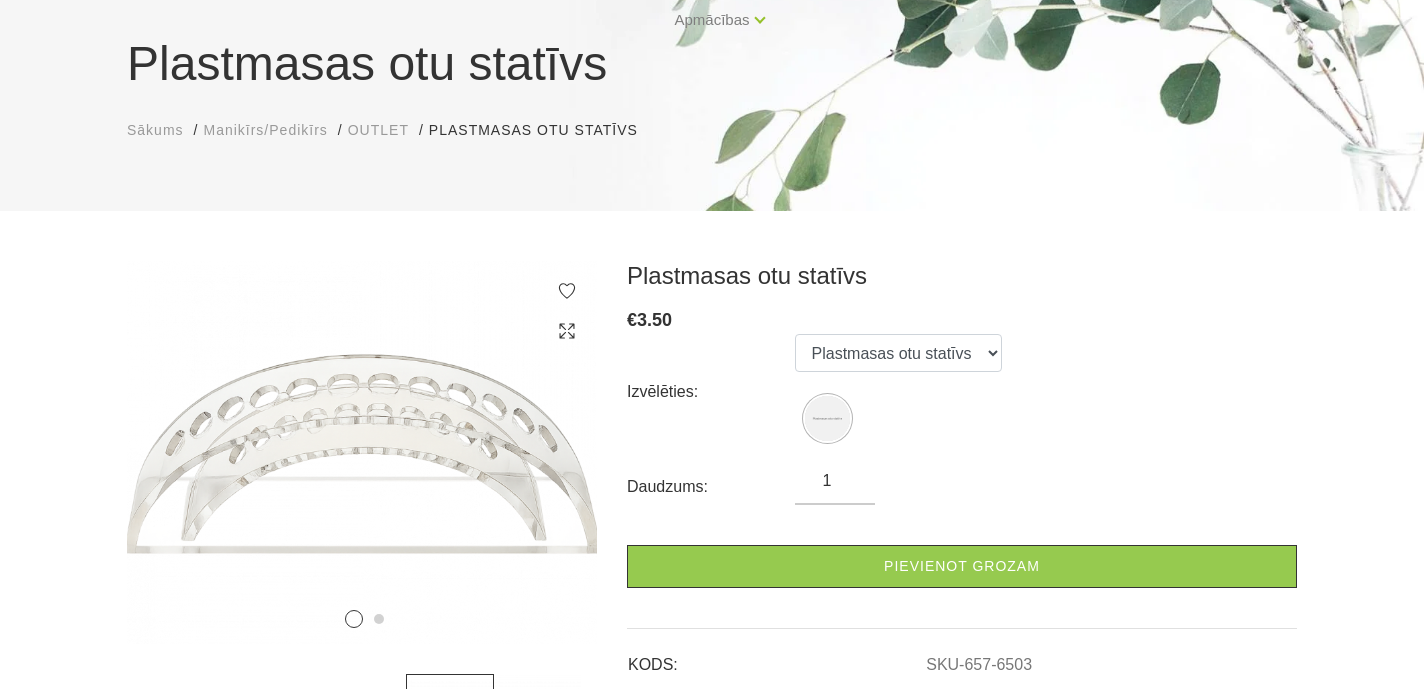 scroll, scrollTop: 165, scrollLeft: 0, axis: vertical 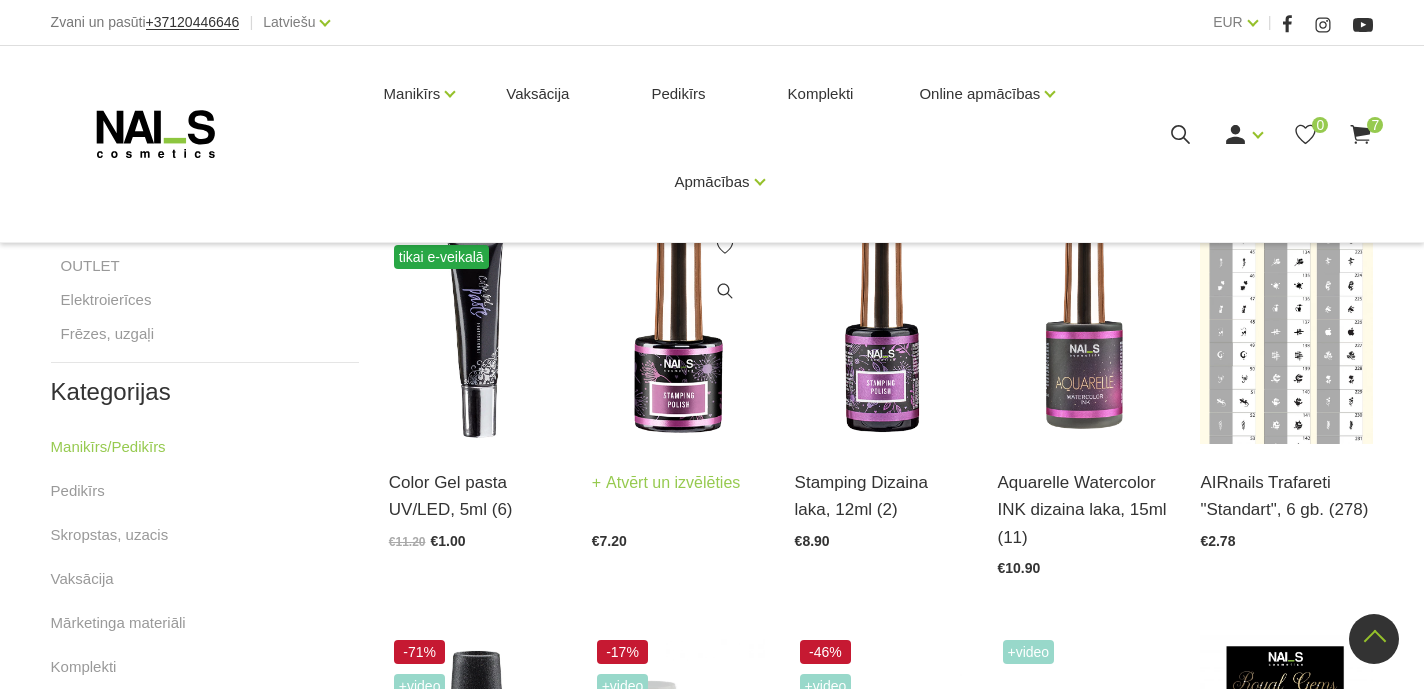 click at bounding box center [678, 325] 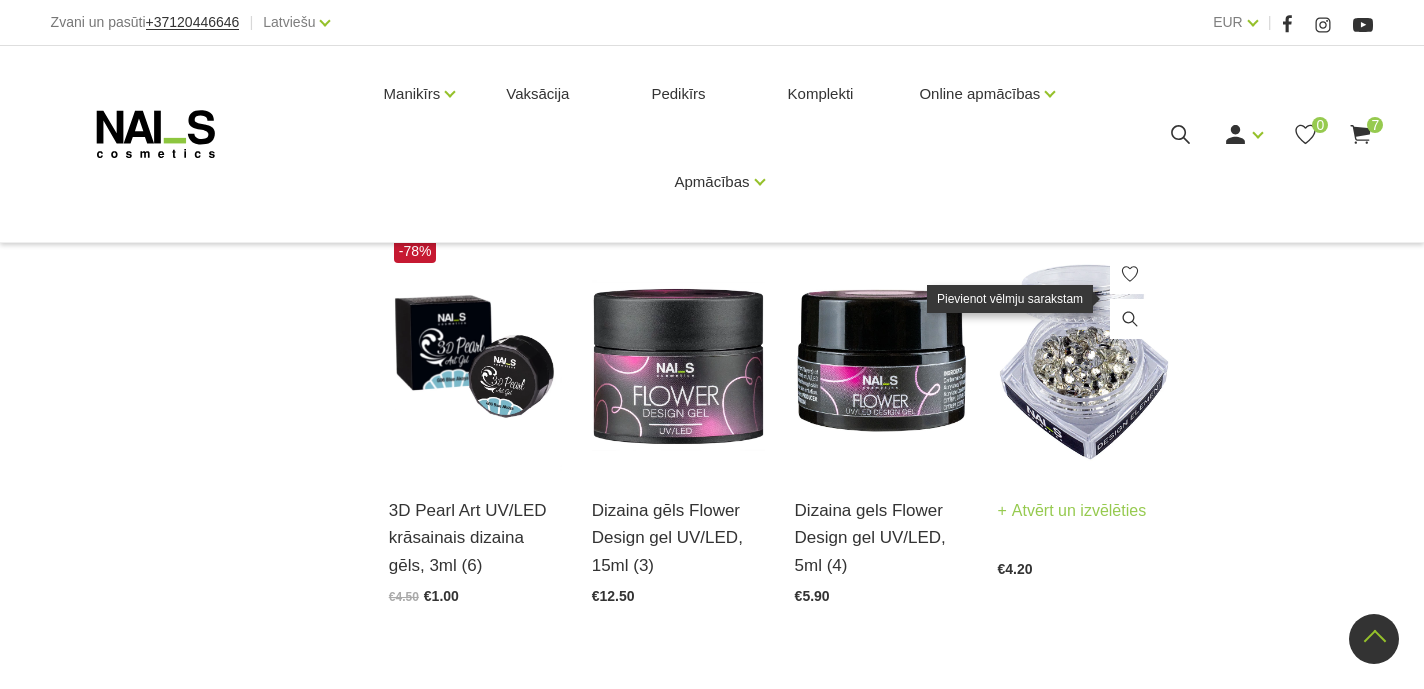 scroll, scrollTop: 2100, scrollLeft: 0, axis: vertical 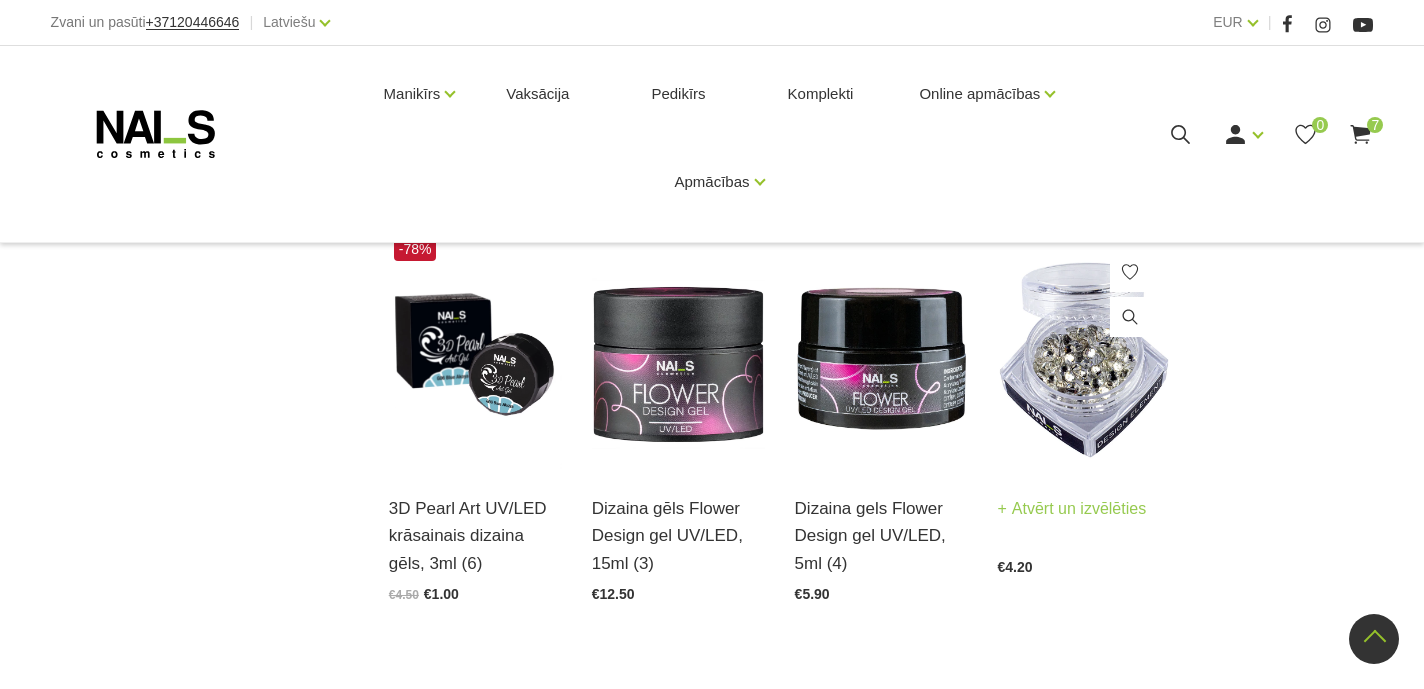 click at bounding box center (1084, 351) 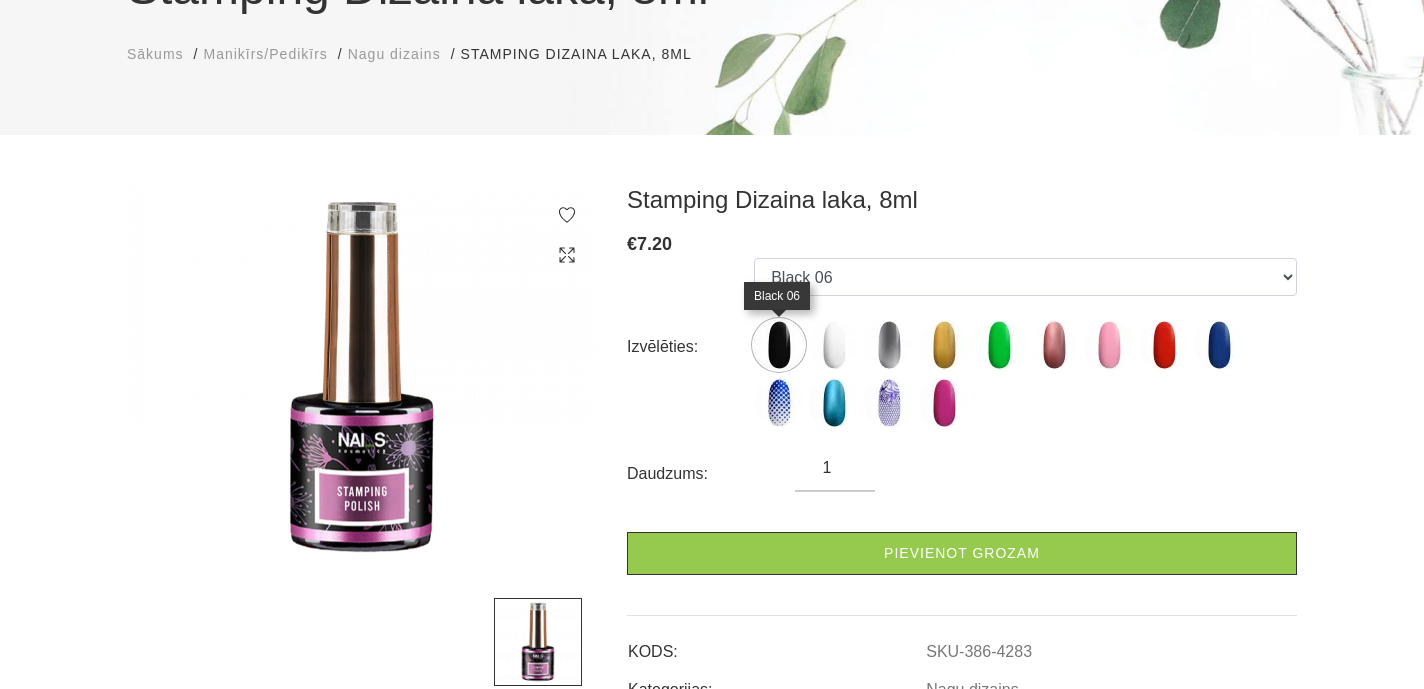 scroll, scrollTop: 238, scrollLeft: 0, axis: vertical 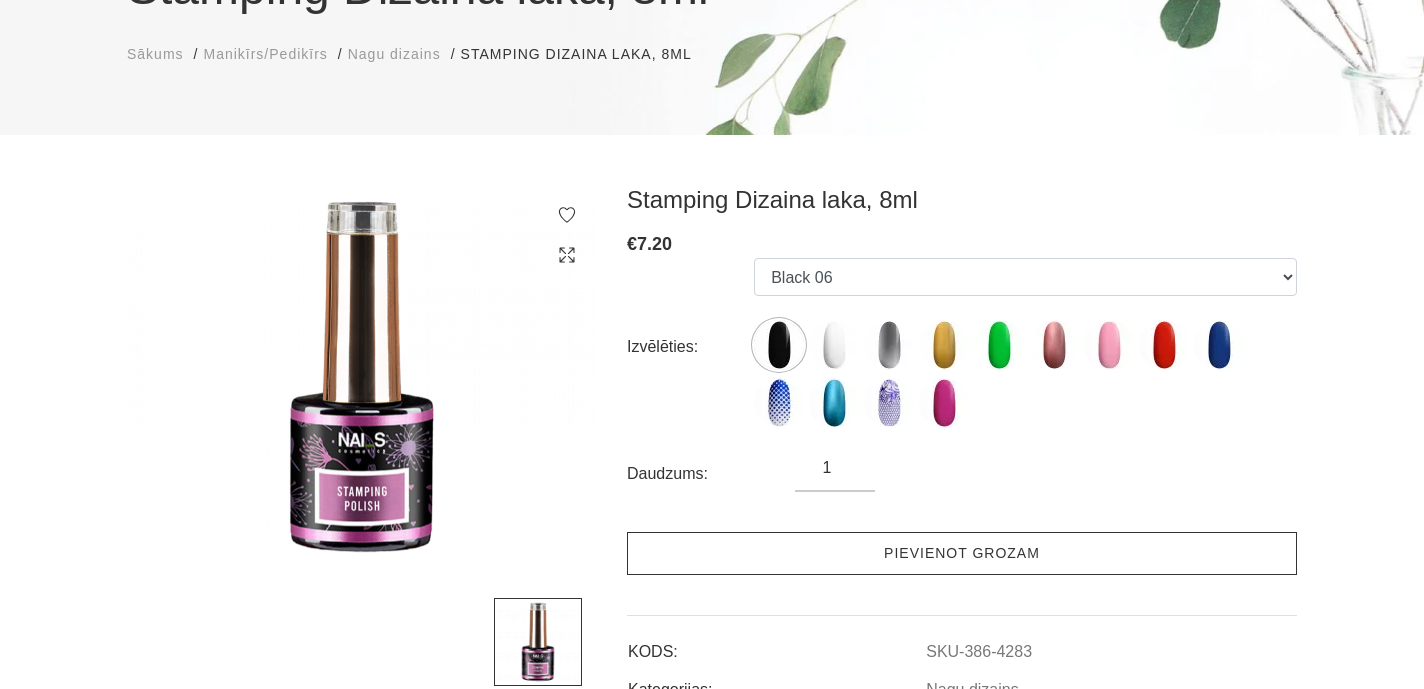 click on "Pievienot grozam" at bounding box center (962, 553) 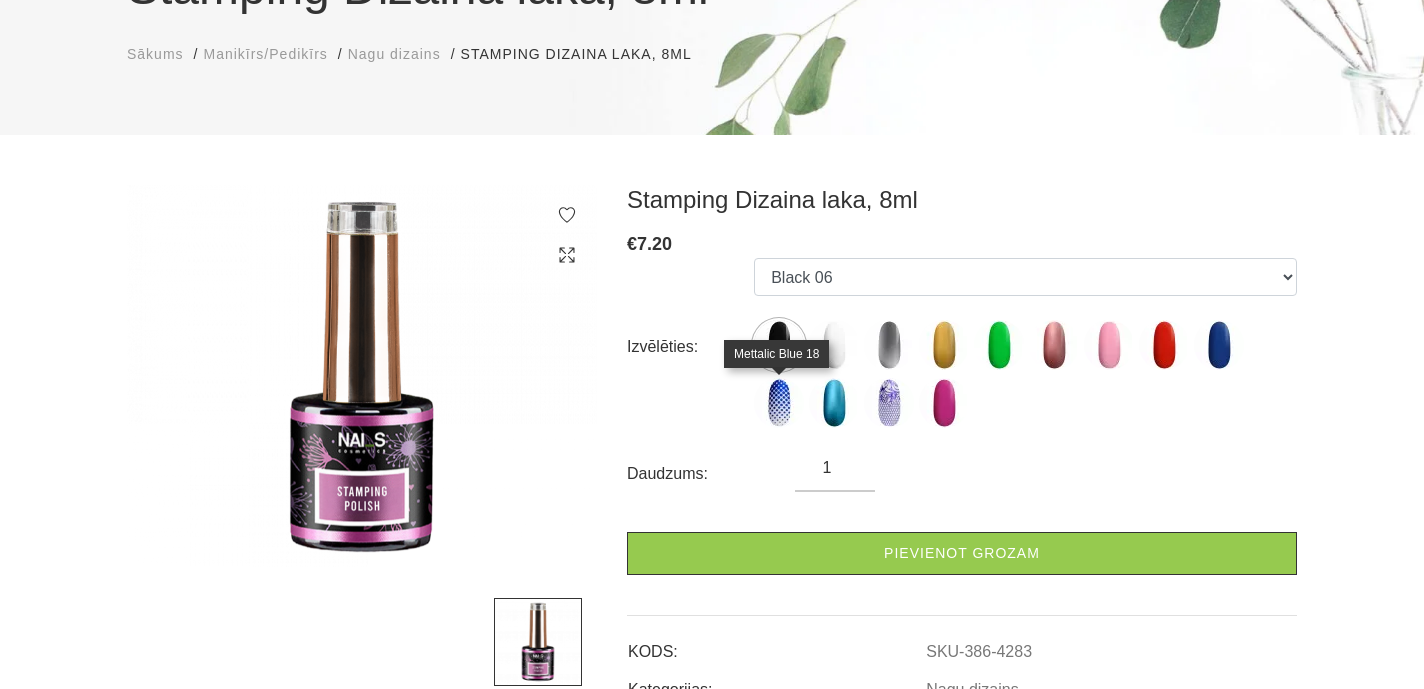 click at bounding box center (779, 403) 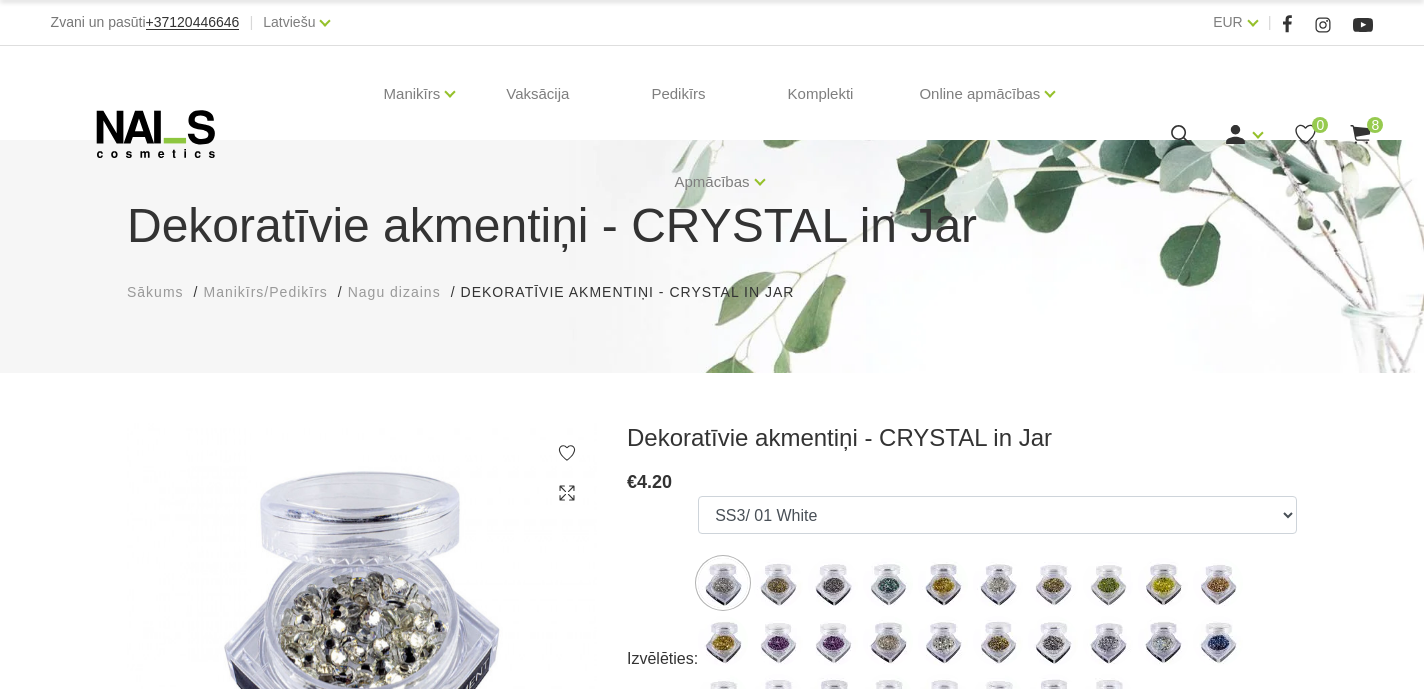 scroll, scrollTop: -1, scrollLeft: 0, axis: vertical 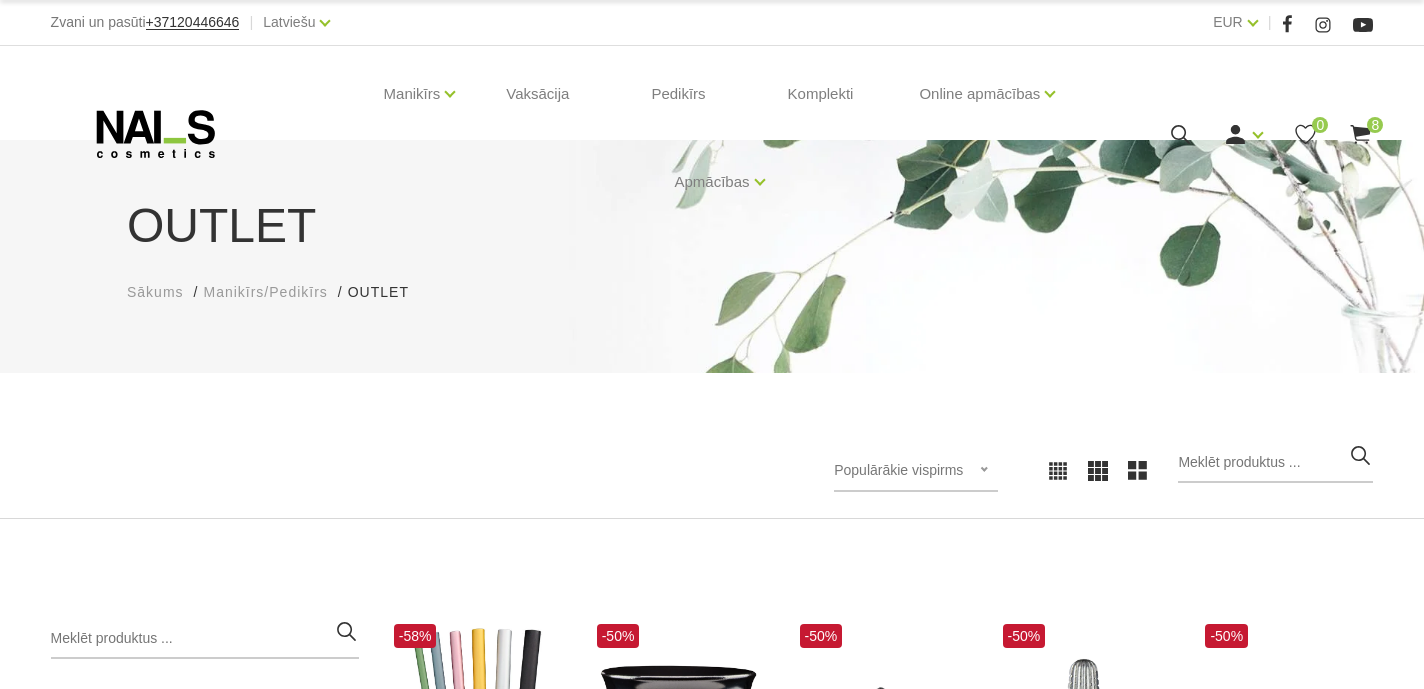 click 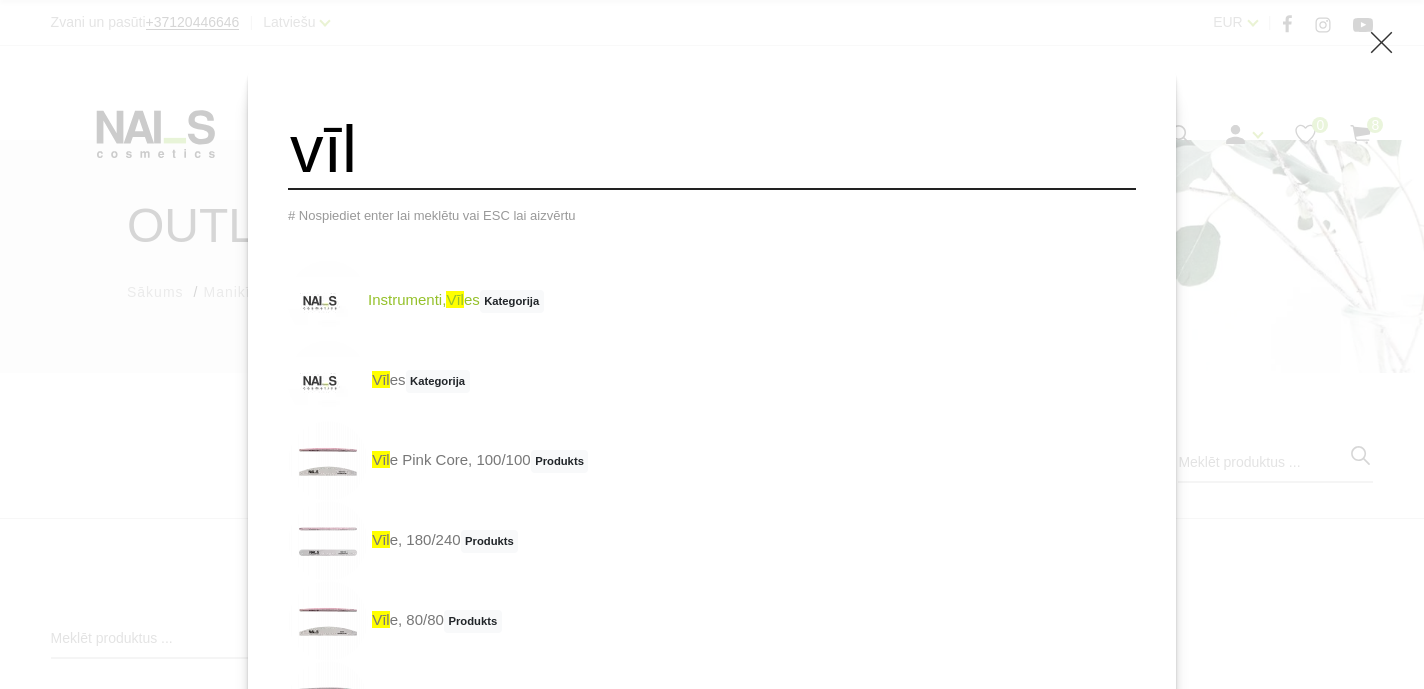 type on "vīl" 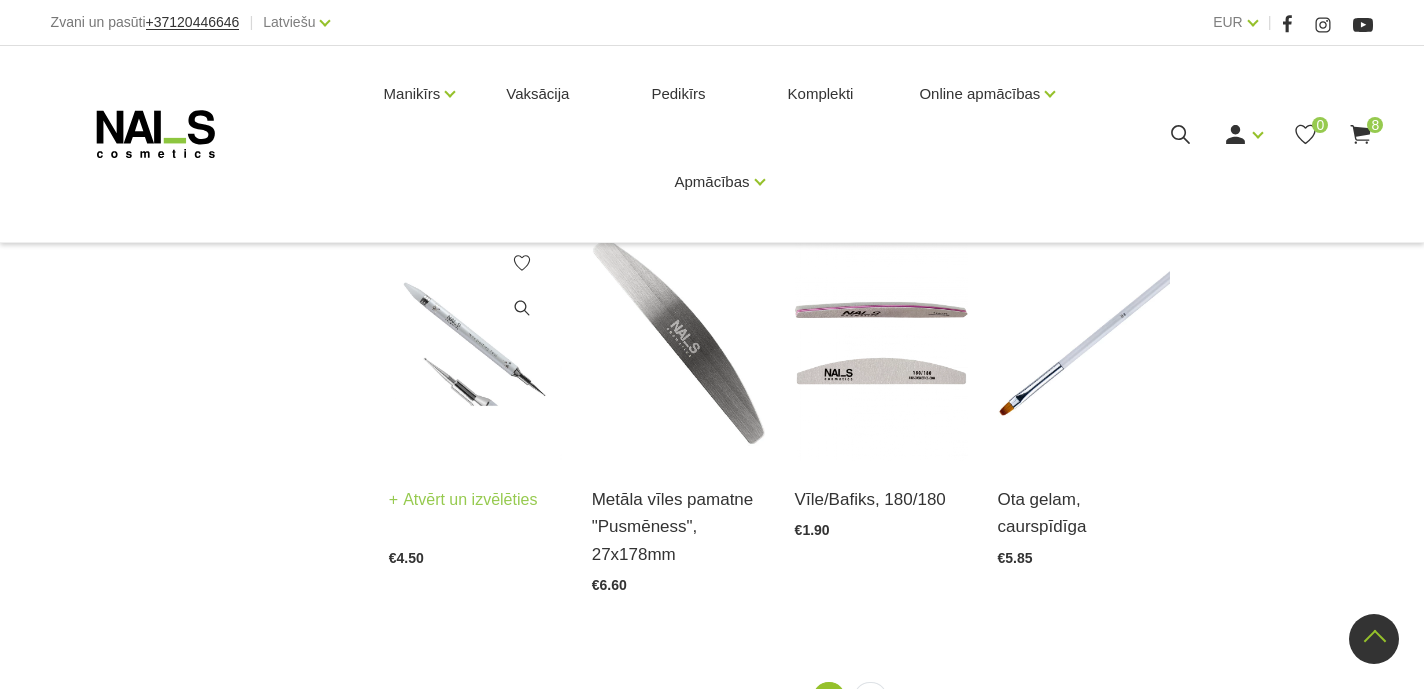scroll, scrollTop: 2110, scrollLeft: 0, axis: vertical 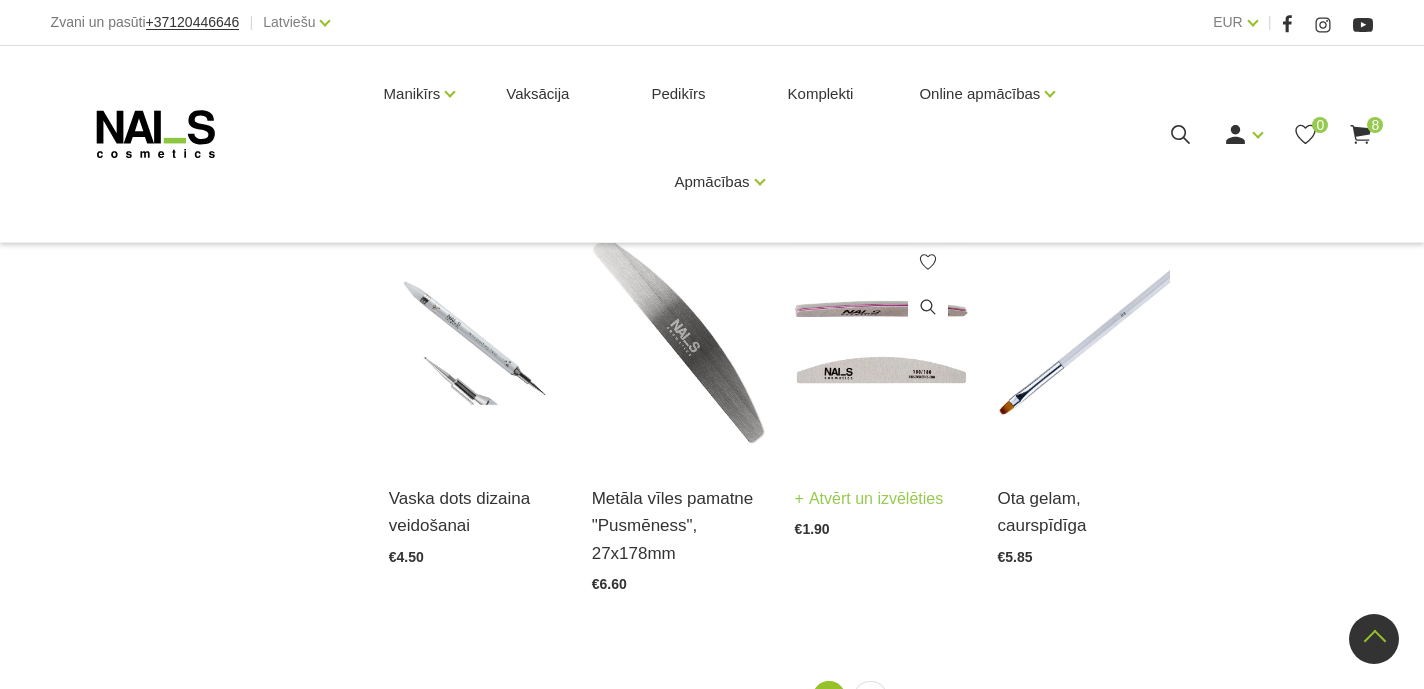 click on "Vīle/Bafiks, 180/180  Atvērt un izvēlēties €1.90" at bounding box center (881, 498) 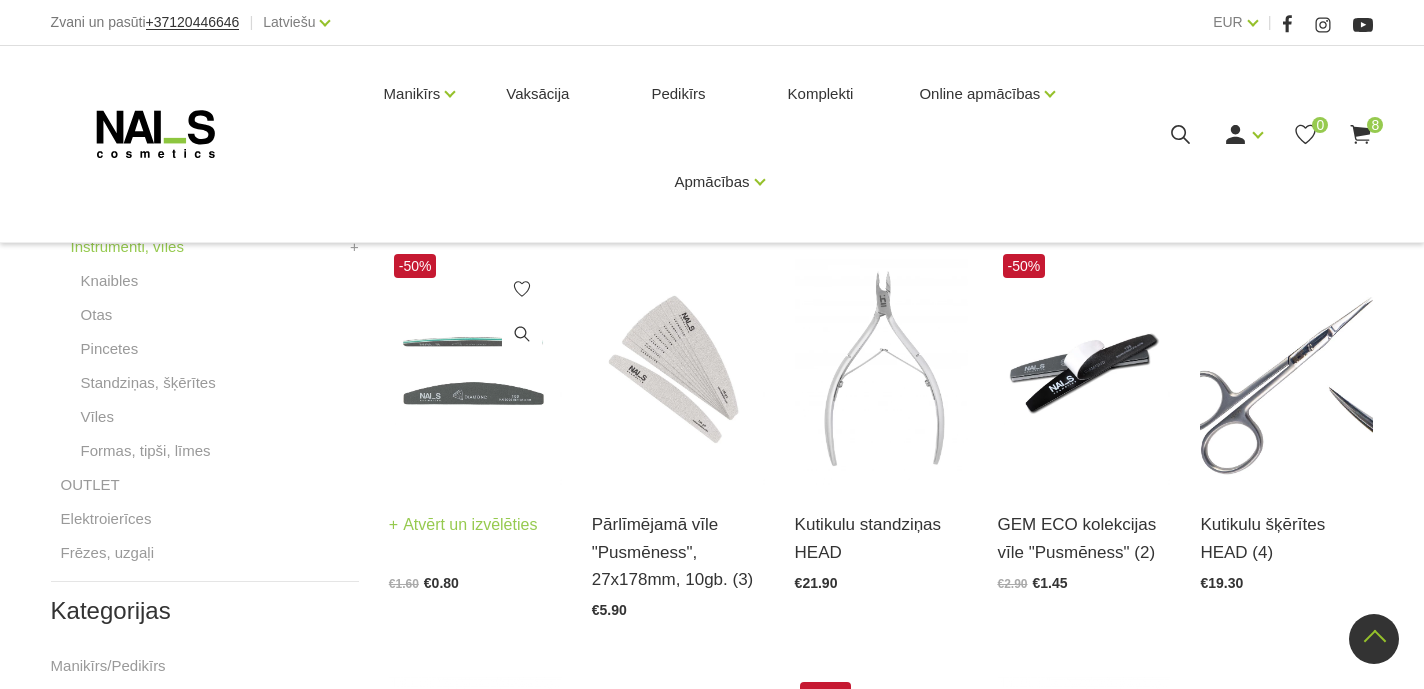 scroll, scrollTop: 827, scrollLeft: 0, axis: vertical 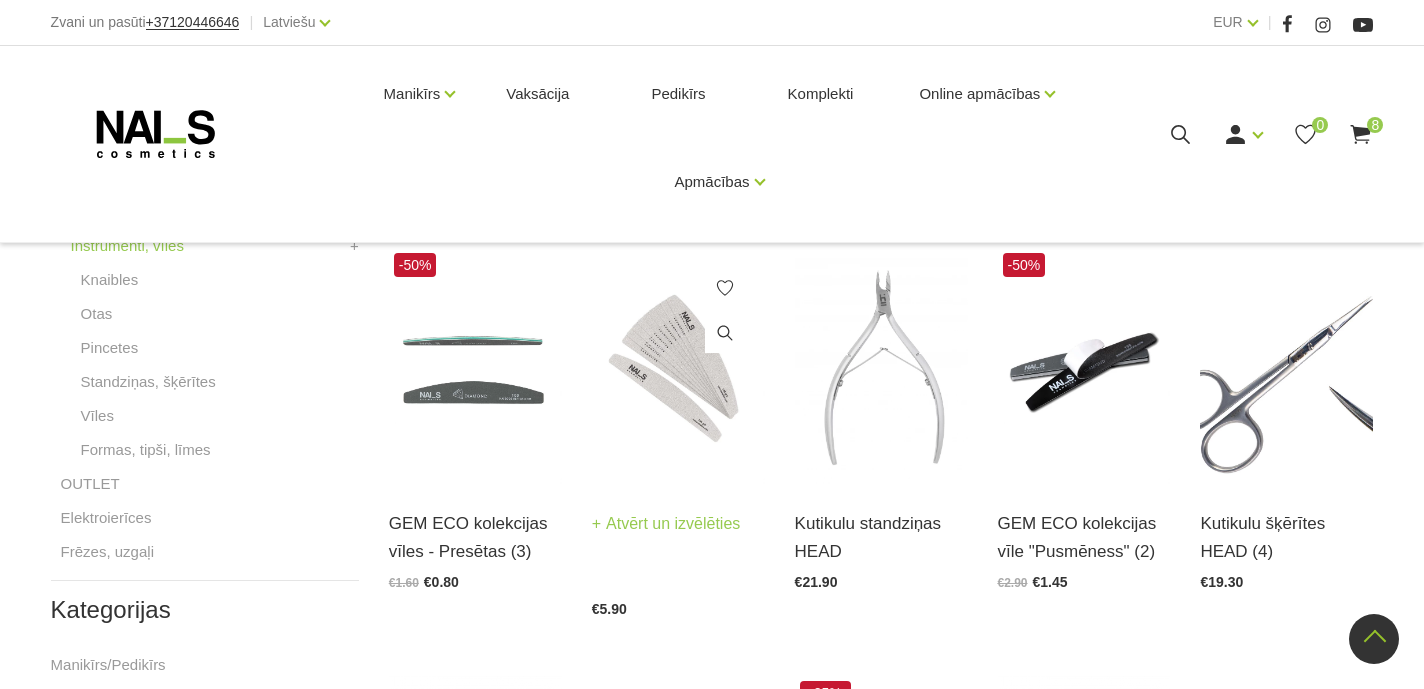 click on "Atvērt un izvēlēties" at bounding box center [666, 524] 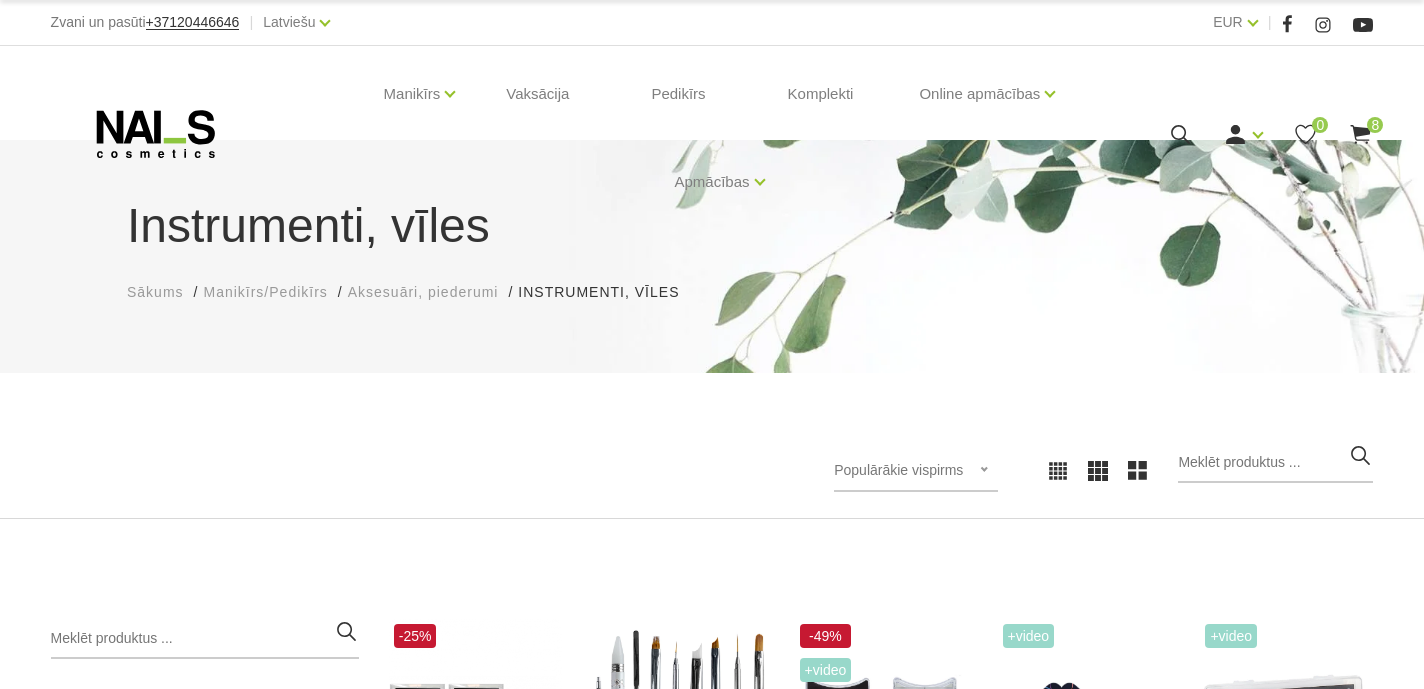 scroll, scrollTop: 0, scrollLeft: 0, axis: both 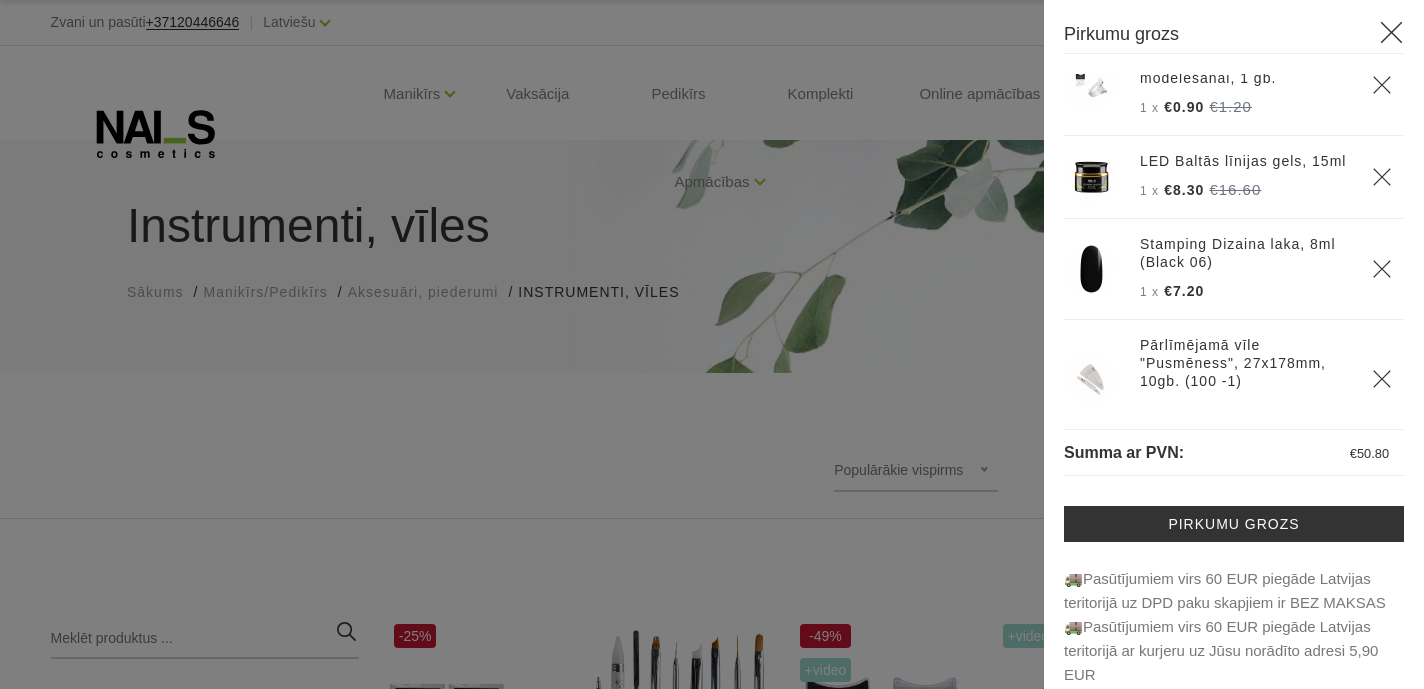 click on "🚚Pasūtījumiem virs 60 EUR piegāde Latvijas teritorijā uz DPD paku skapjiem ir BEZ MAKSAS 🚚Pasūtījumiem virs 60 EUR piegāde Latvijas teritorijā ar kurjeru uz Jūsu norādīto adresi 5,90 EUR 🚚Pasūtījumiem zem 60 EUR piegāde Latvijas teritorijā uz DPD paku skapjiem 4,00 EUR 🚚Pasūtījumiem zem 60 EUR piegāde Latvijas teritorijā ar kurjeru uz Jūsu norādīto adresi 6,90 EUR" at bounding box center [1234, 687] 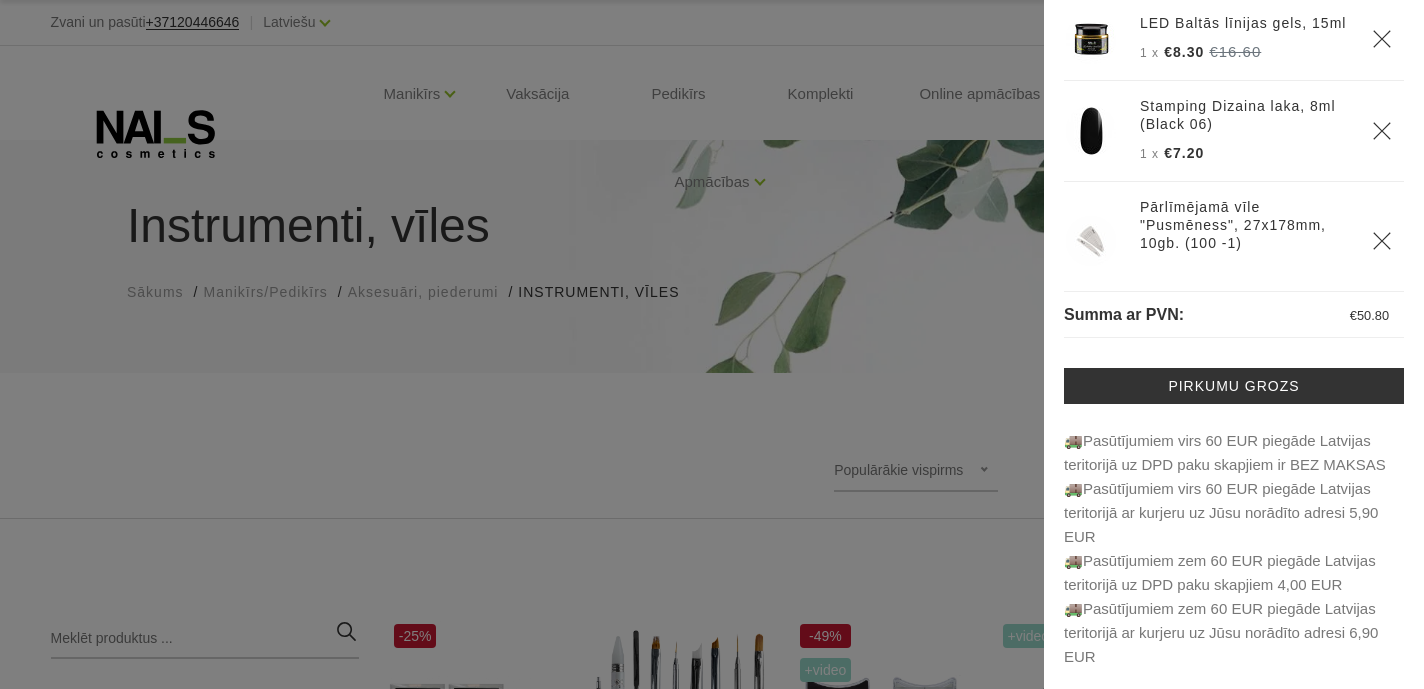 scroll, scrollTop: 138, scrollLeft: 0, axis: vertical 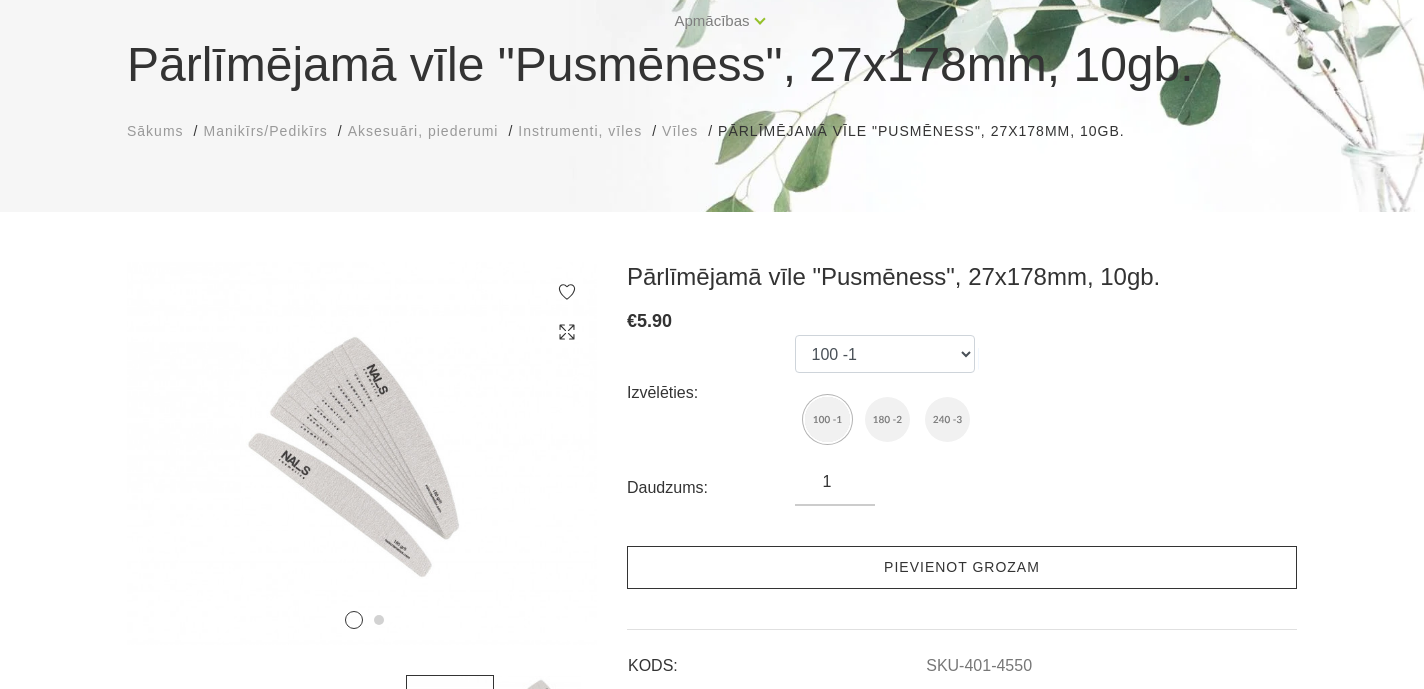 click on "Pievienot grozam" at bounding box center [962, 567] 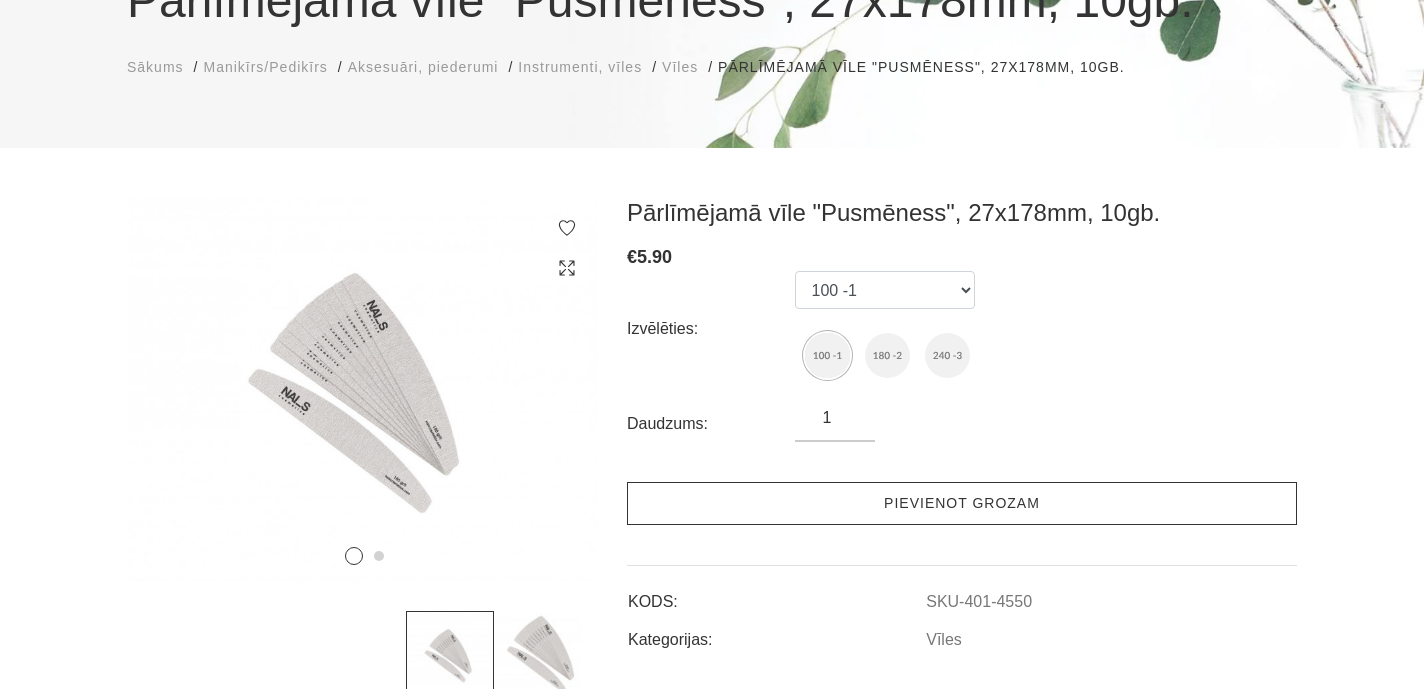 scroll, scrollTop: 227, scrollLeft: 0, axis: vertical 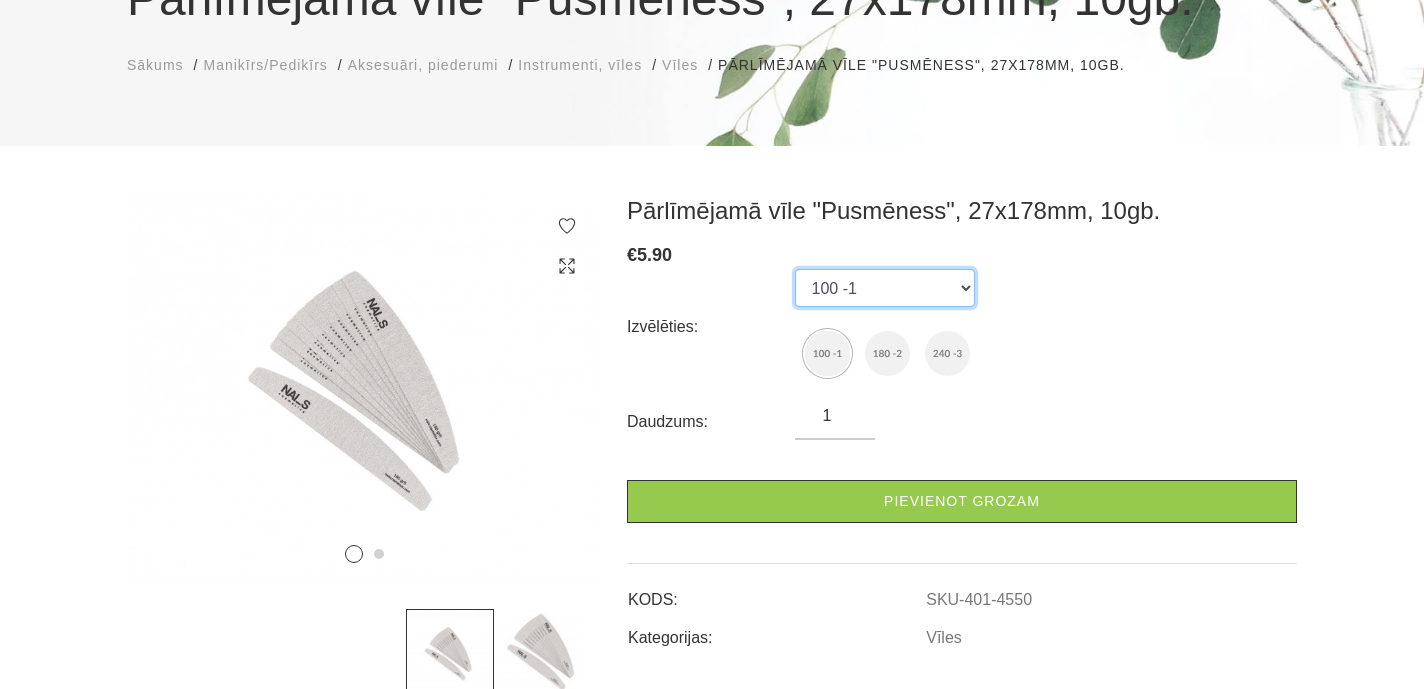 select on "4551" 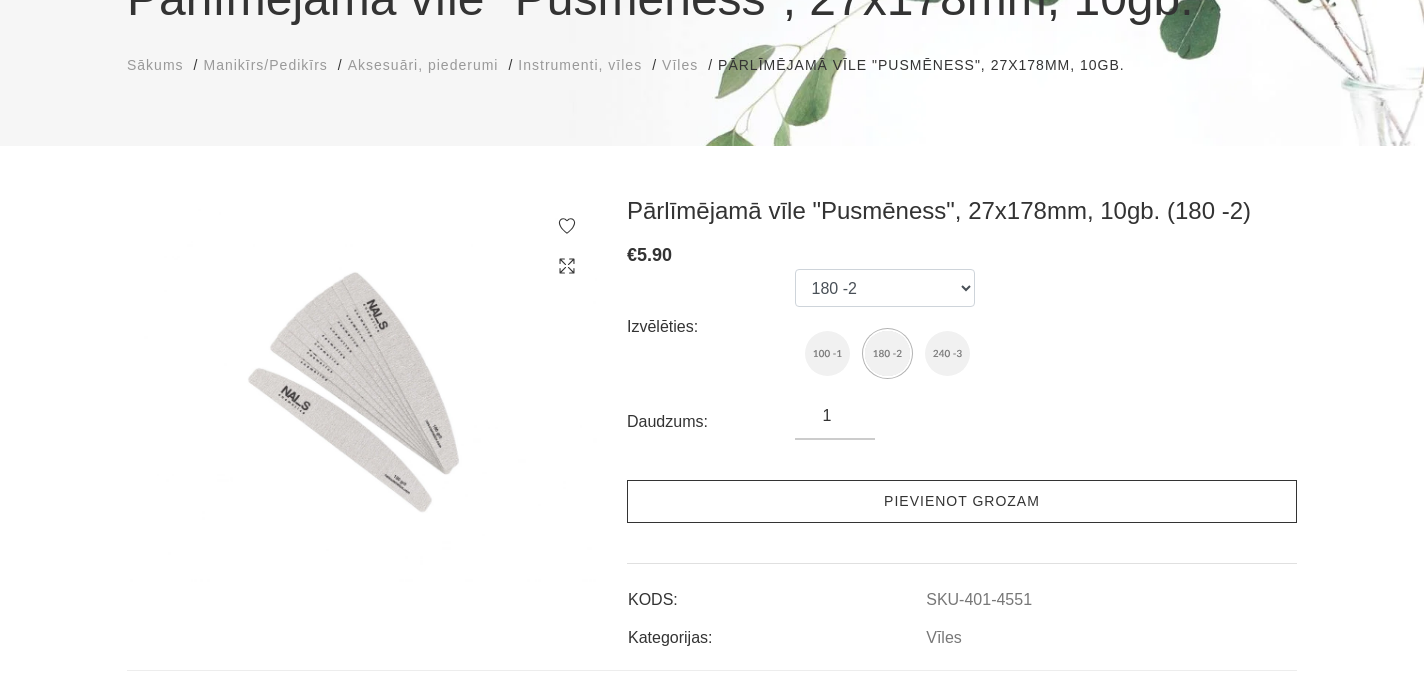 click on "Pievienot grozam" at bounding box center (962, 501) 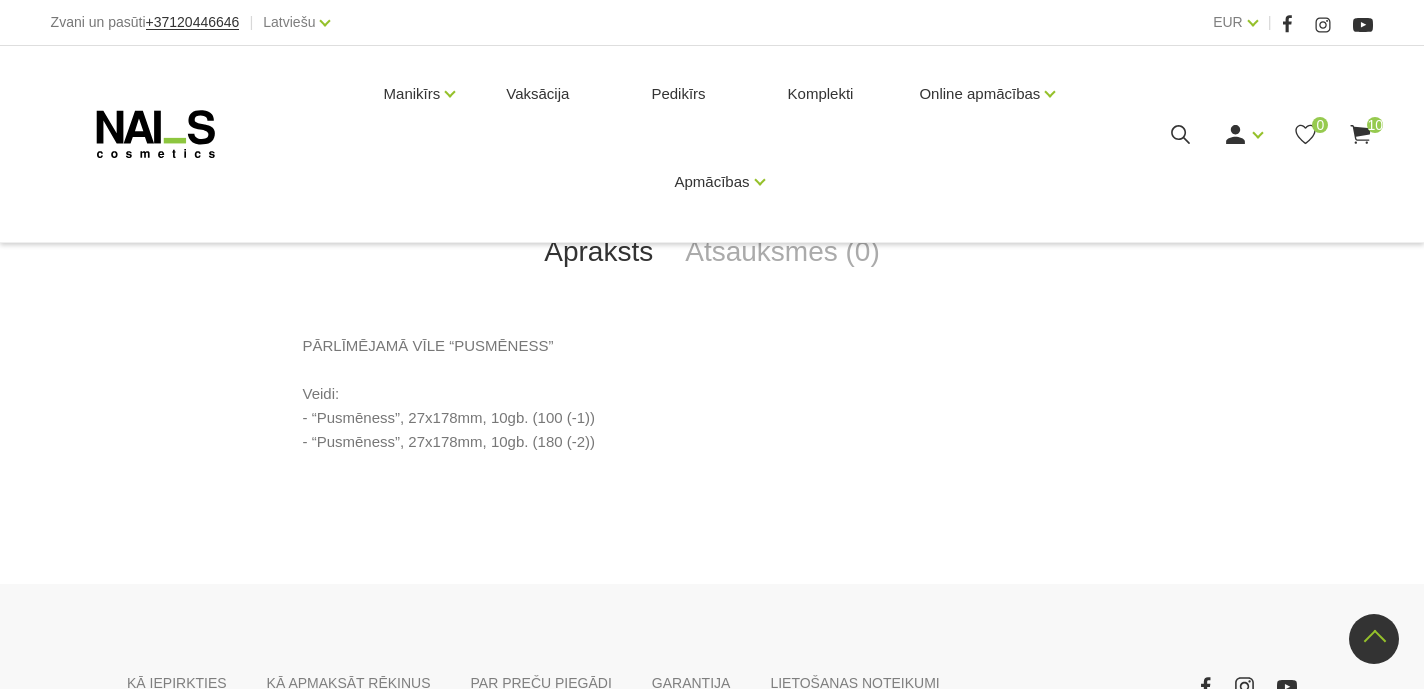 scroll, scrollTop: 781, scrollLeft: 0, axis: vertical 